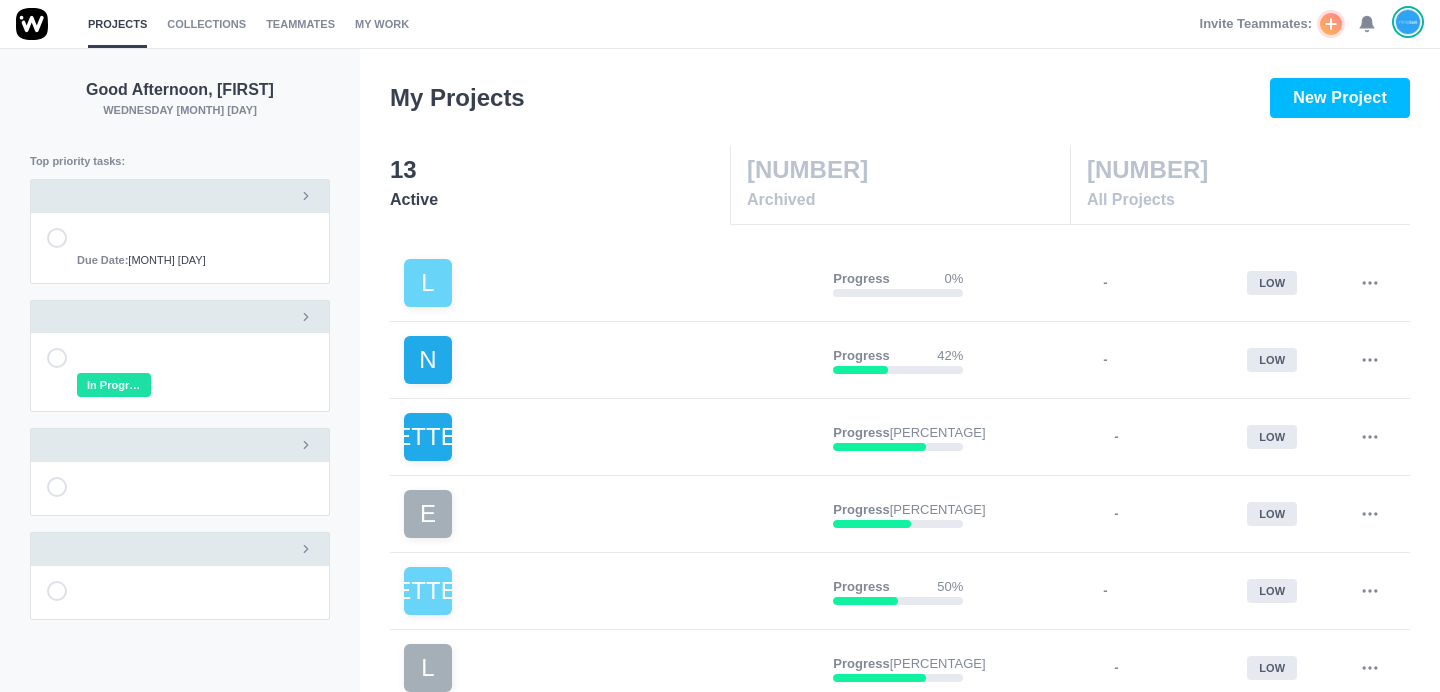 scroll, scrollTop: 0, scrollLeft: 0, axis: both 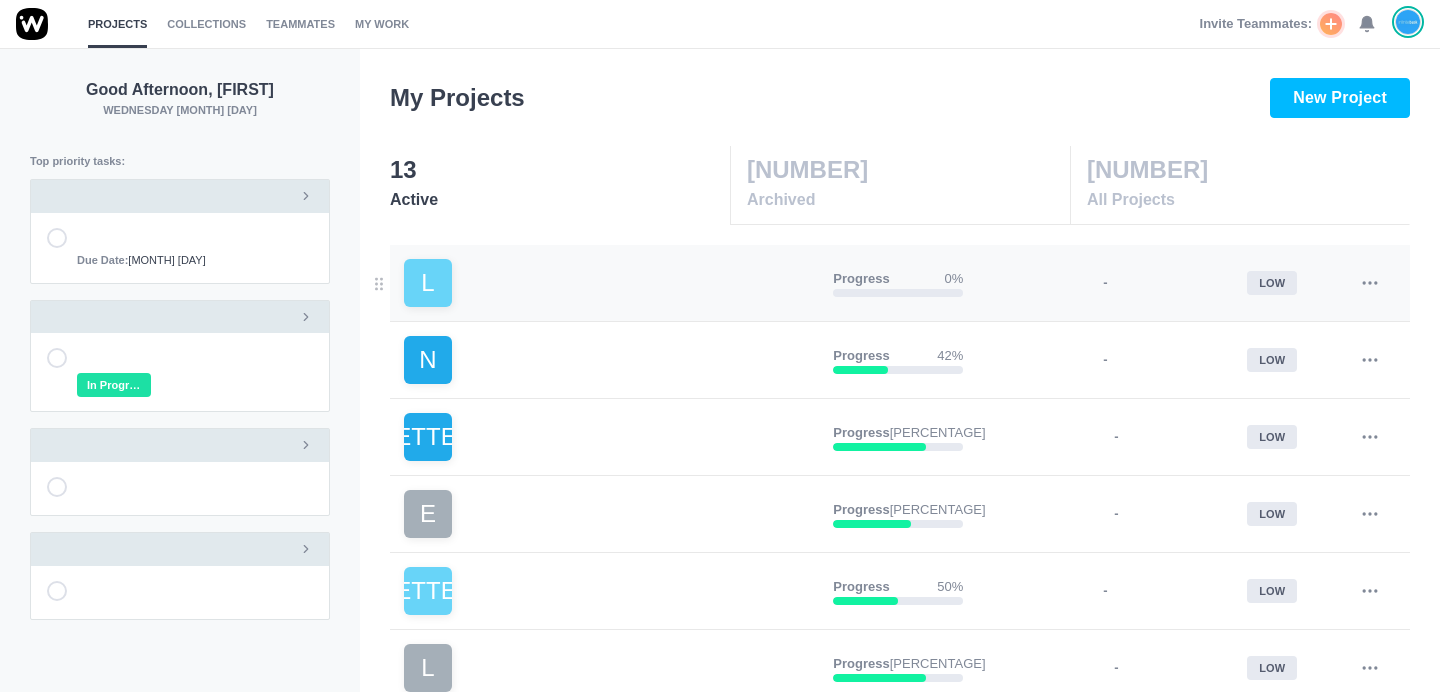 click on "L" at bounding box center [610, 283] 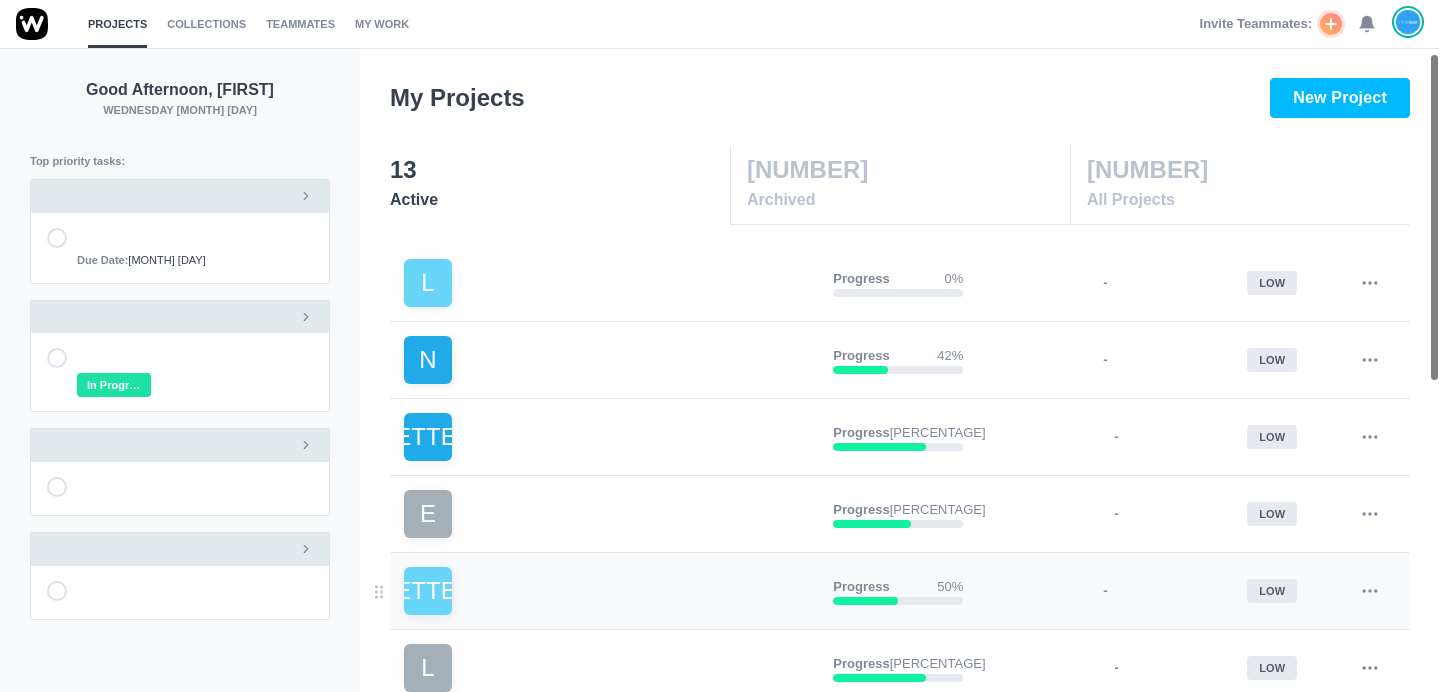 scroll, scrollTop: 419, scrollLeft: 0, axis: vertical 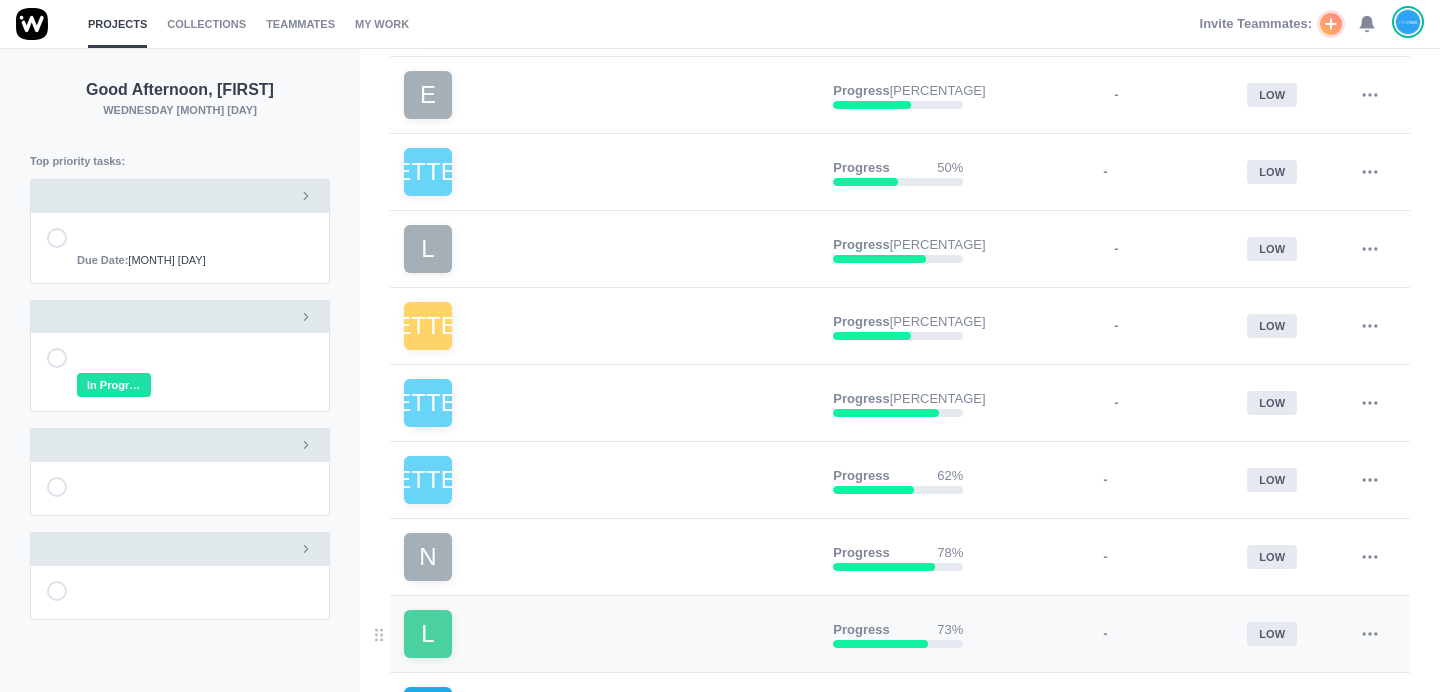 click on "L" at bounding box center (610, 634) 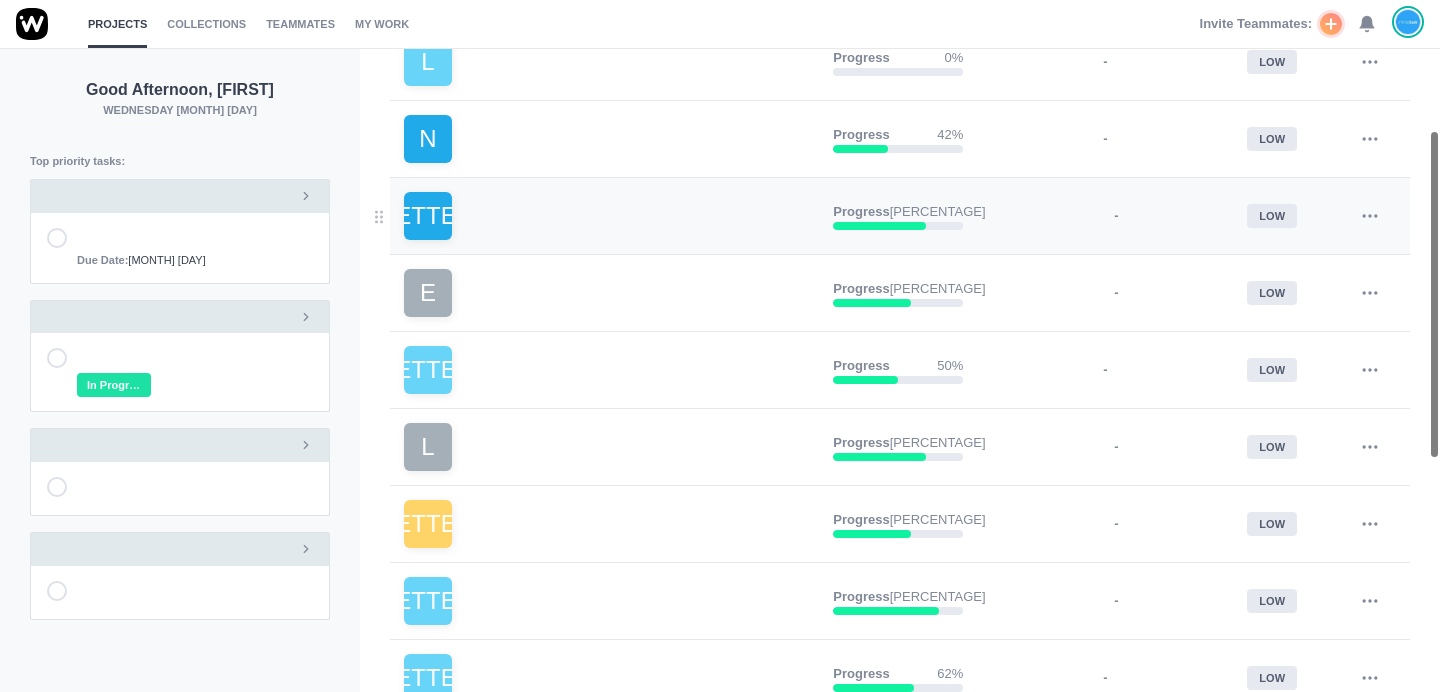scroll, scrollTop: 148, scrollLeft: 0, axis: vertical 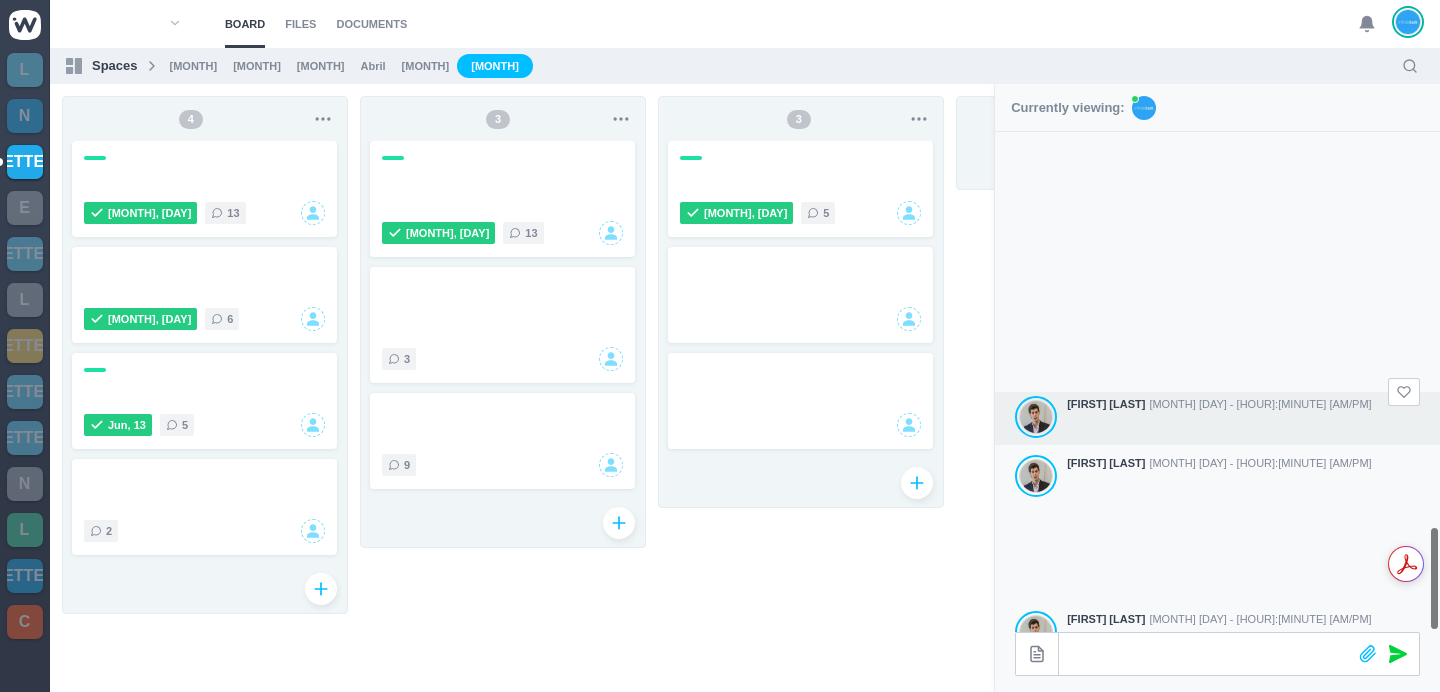 drag, startPoint x: 722, startPoint y: 564, endPoint x: 969, endPoint y: 355, distance: 323.55835 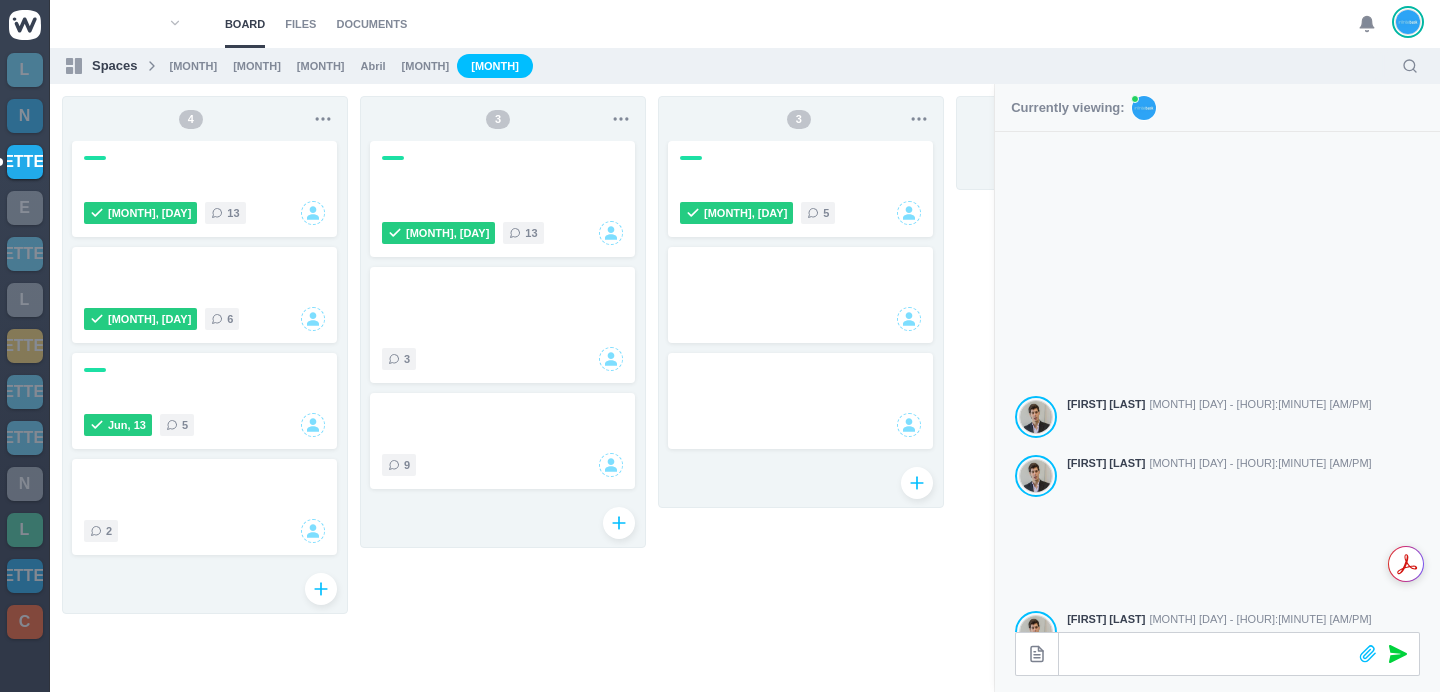 click on "[NUMBER]                     [MONTH], [DAY]     [NUMBER]" at bounding box center [801, 386] 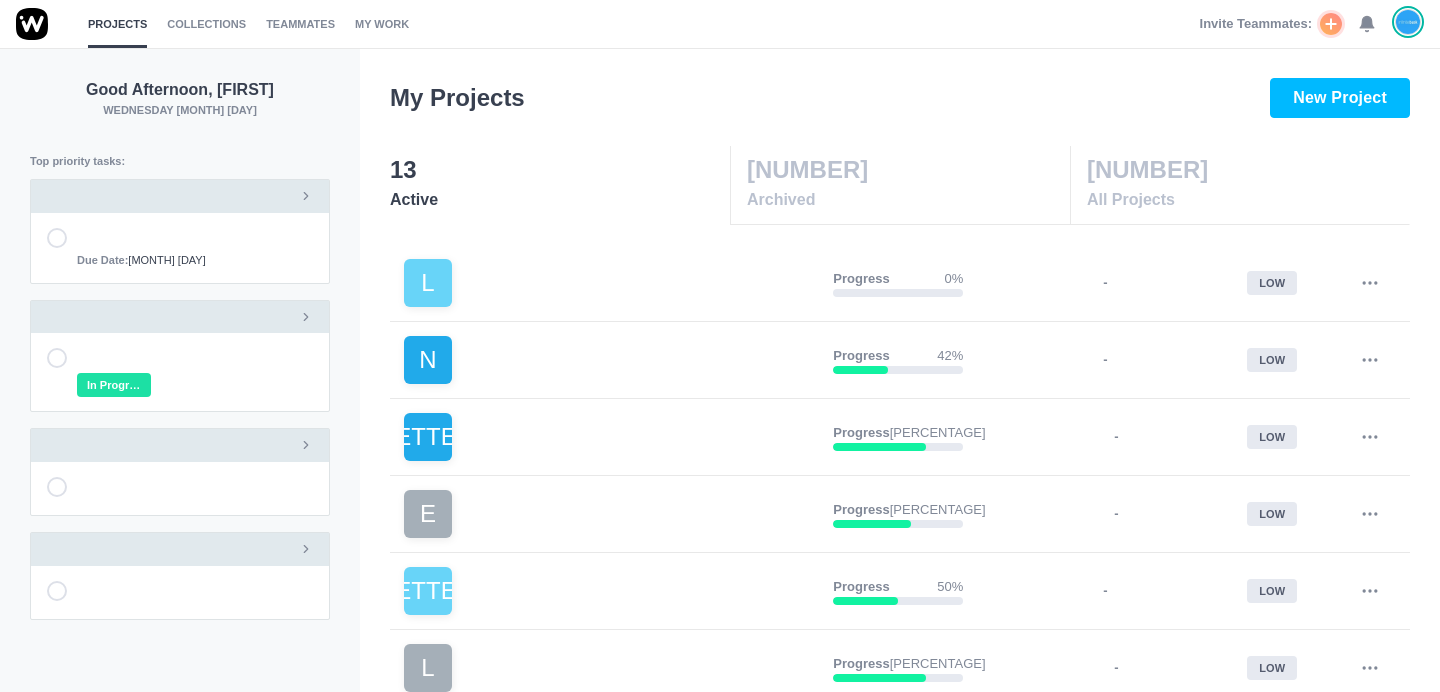 click at bounding box center [306, 317] 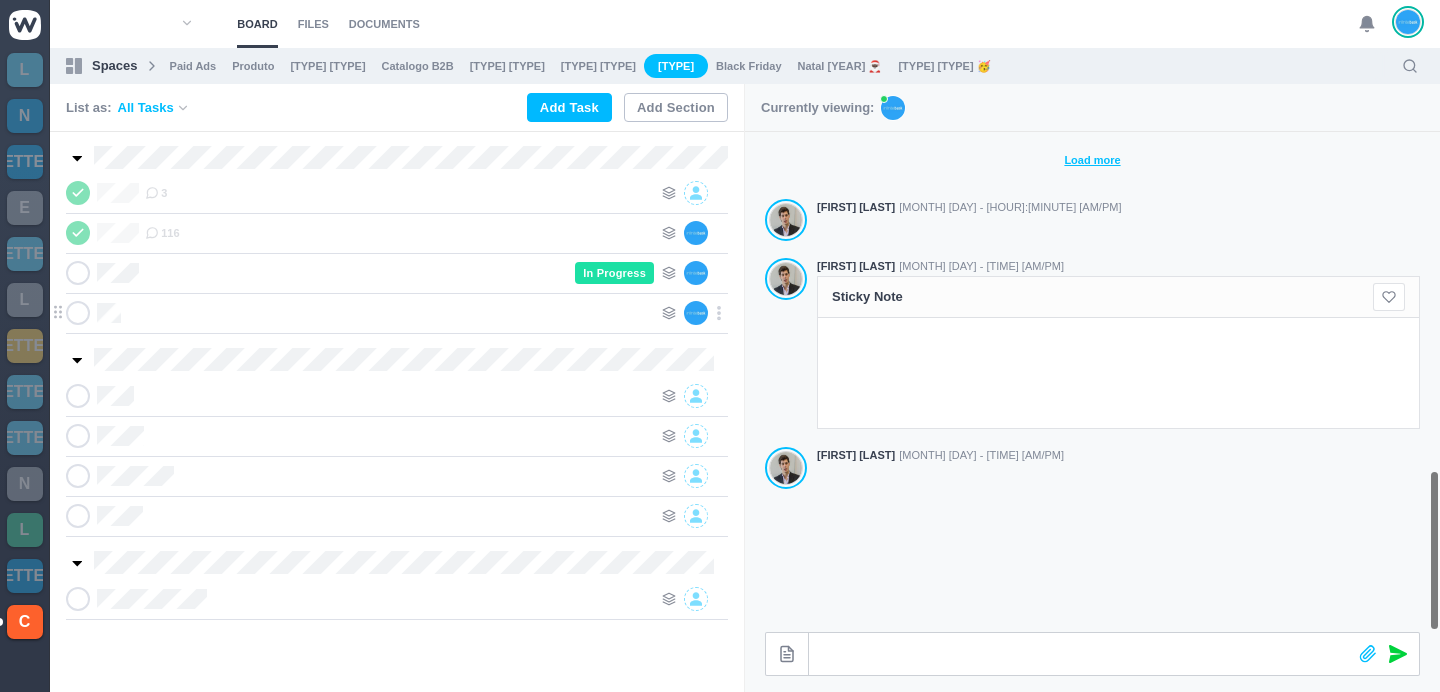 scroll, scrollTop: 1200, scrollLeft: 0, axis: vertical 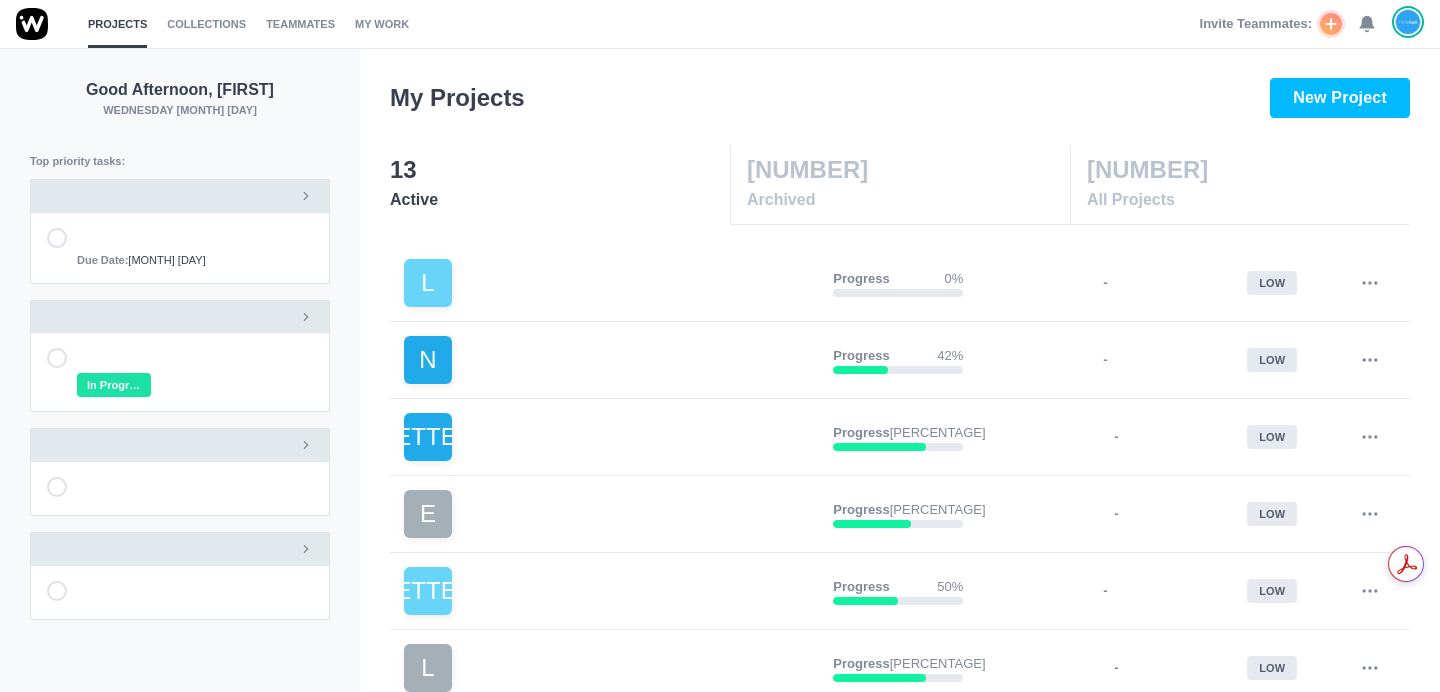 click at bounding box center [180, 317] 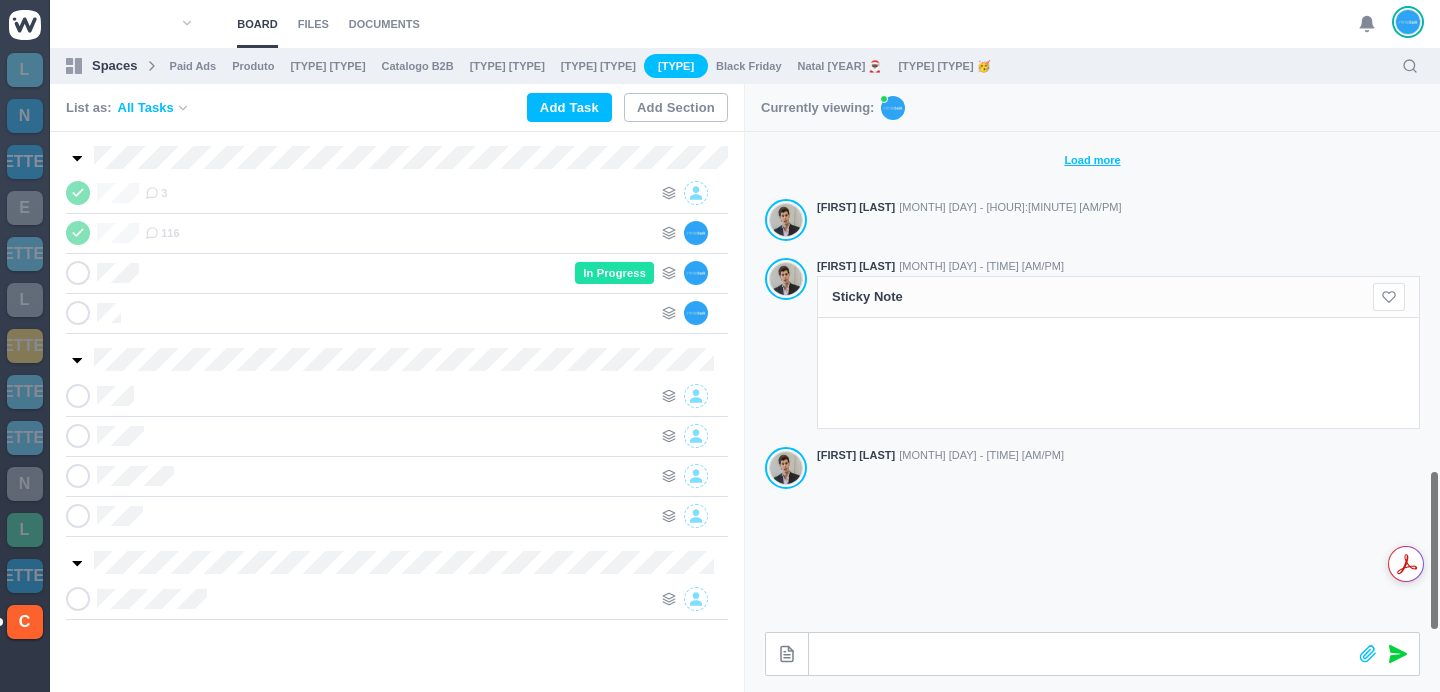 scroll, scrollTop: 1200, scrollLeft: 0, axis: vertical 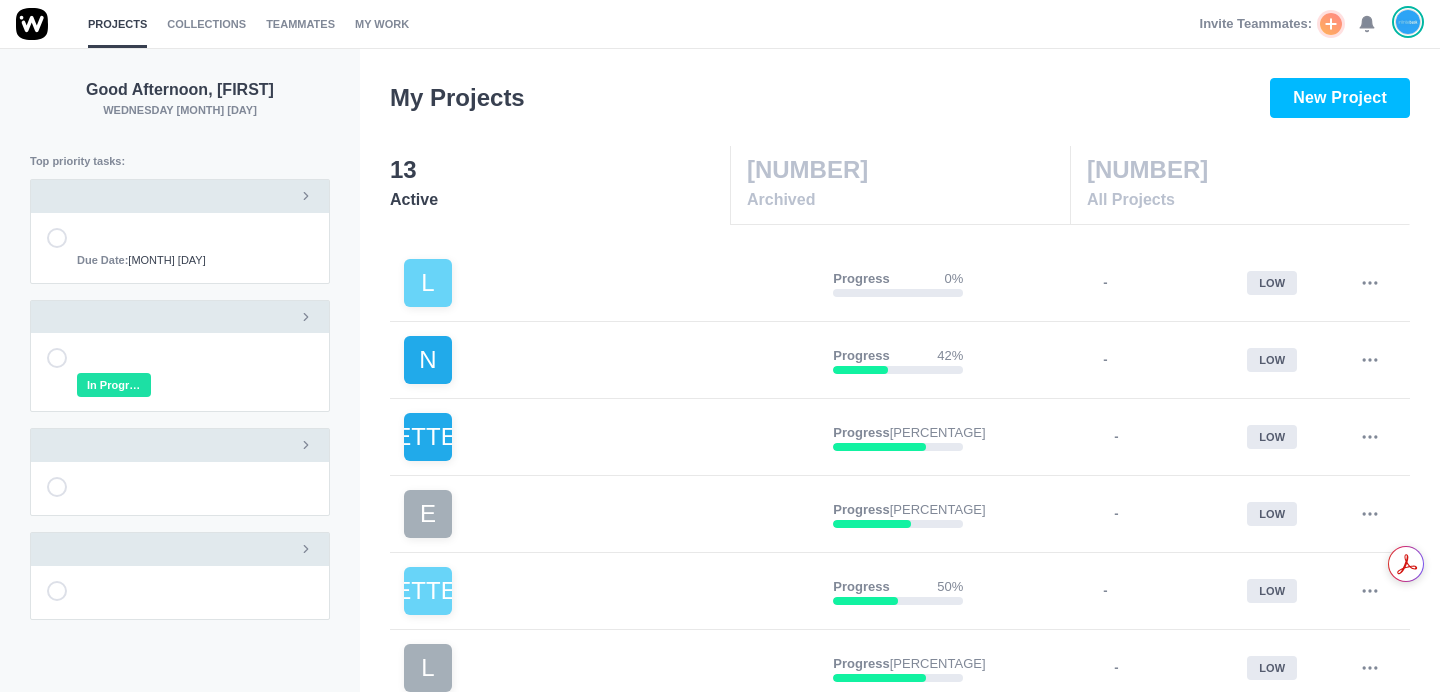 click at bounding box center (180, 196) 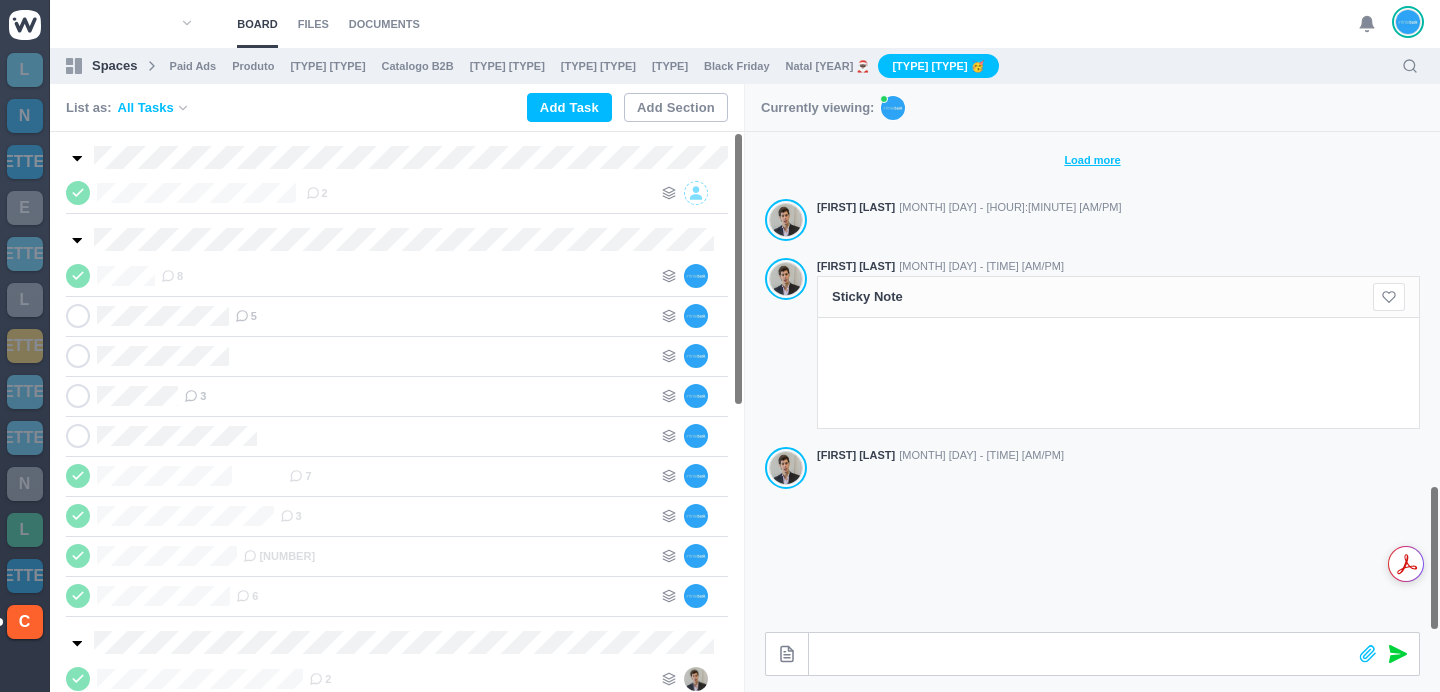 scroll, scrollTop: 1200, scrollLeft: 0, axis: vertical 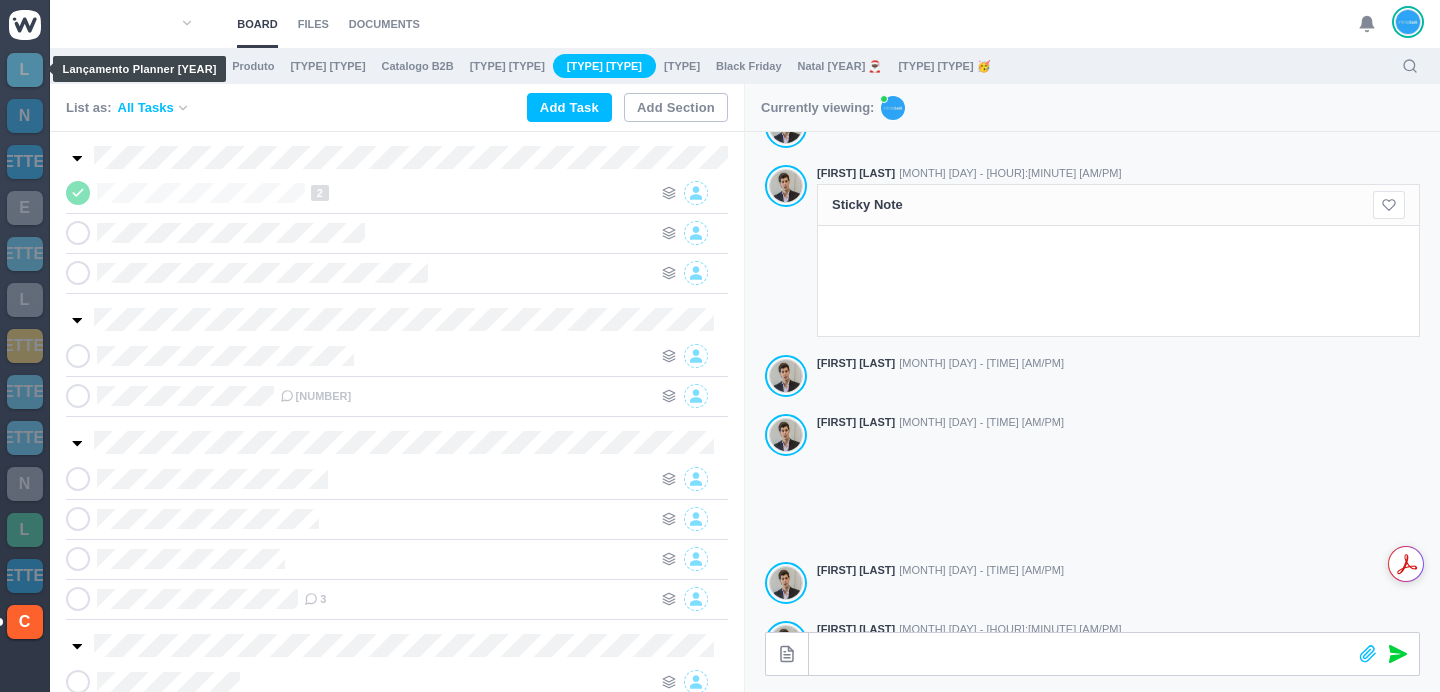 click on "L" at bounding box center [25, 70] 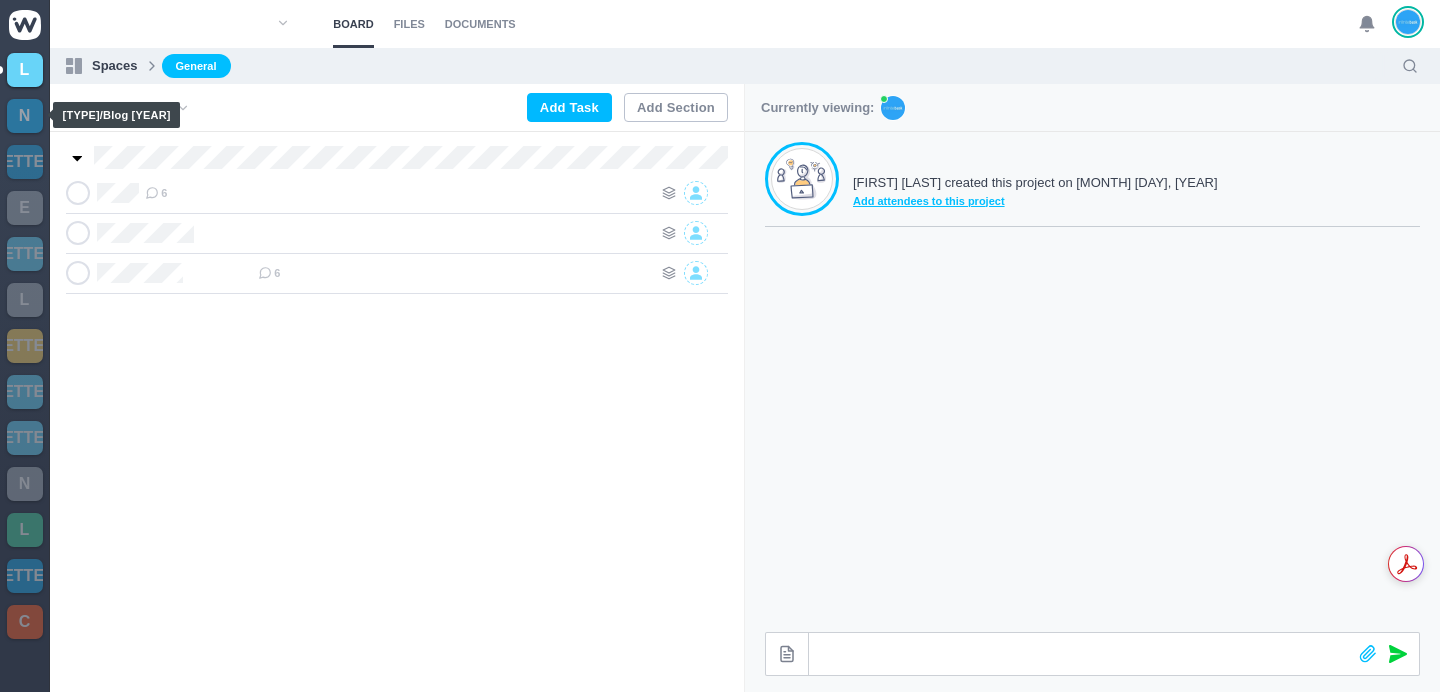 click on "N" at bounding box center (25, 116) 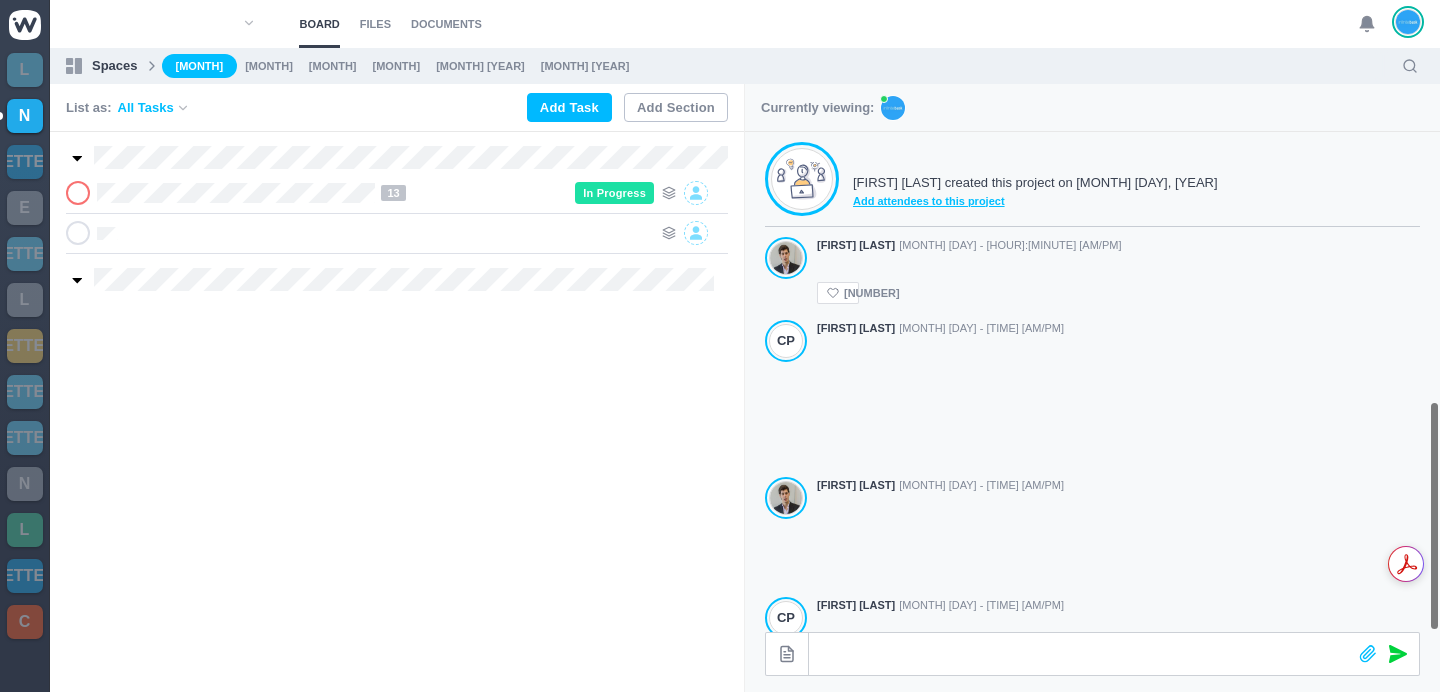 scroll, scrollTop: 583, scrollLeft: 0, axis: vertical 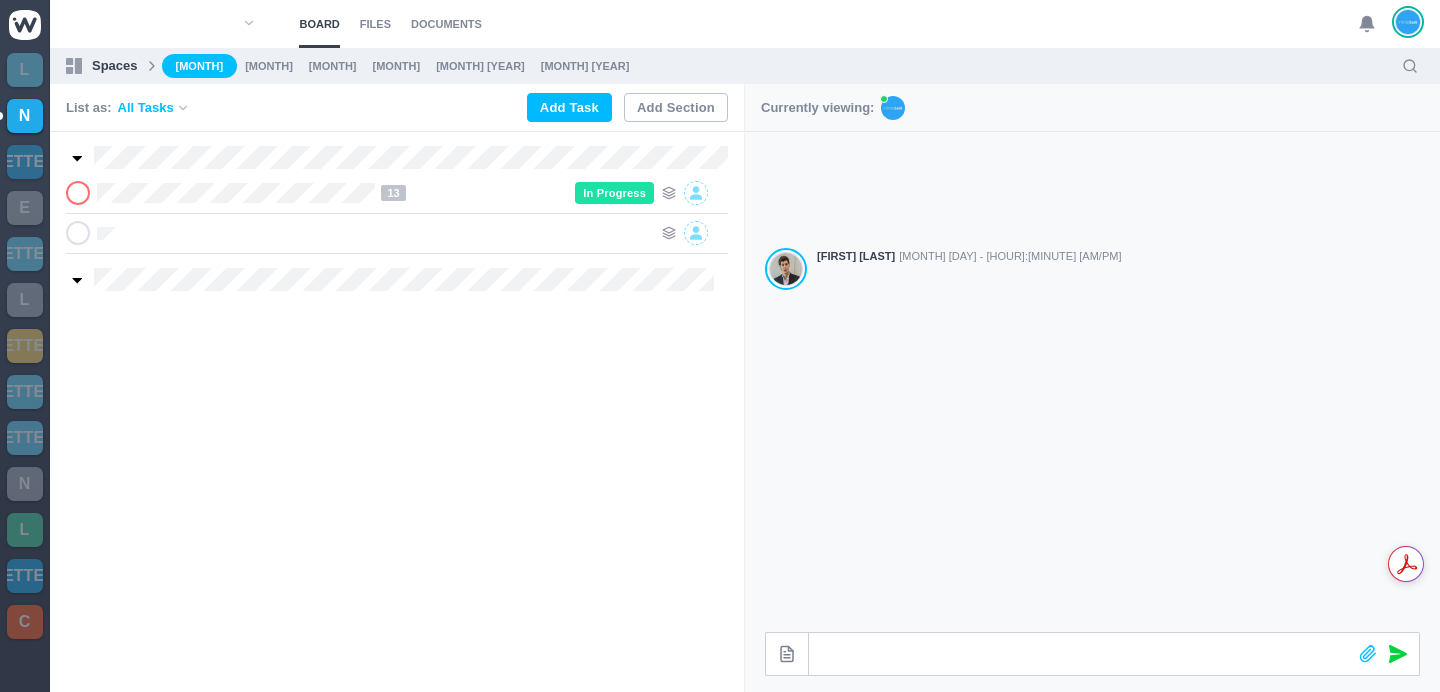 click on "[MONTH] [YEAR]" at bounding box center [585, 66] 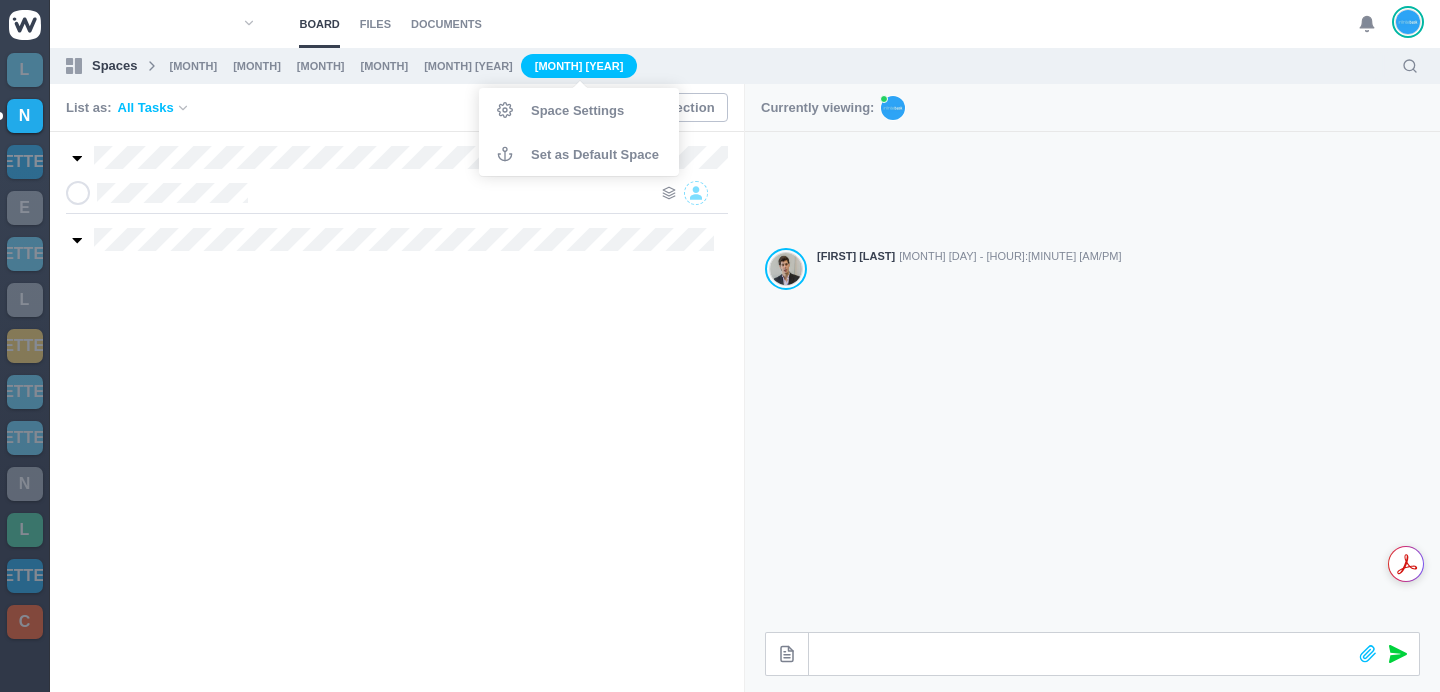 click on "Planear com imperfeições" at bounding box center [397, 412] 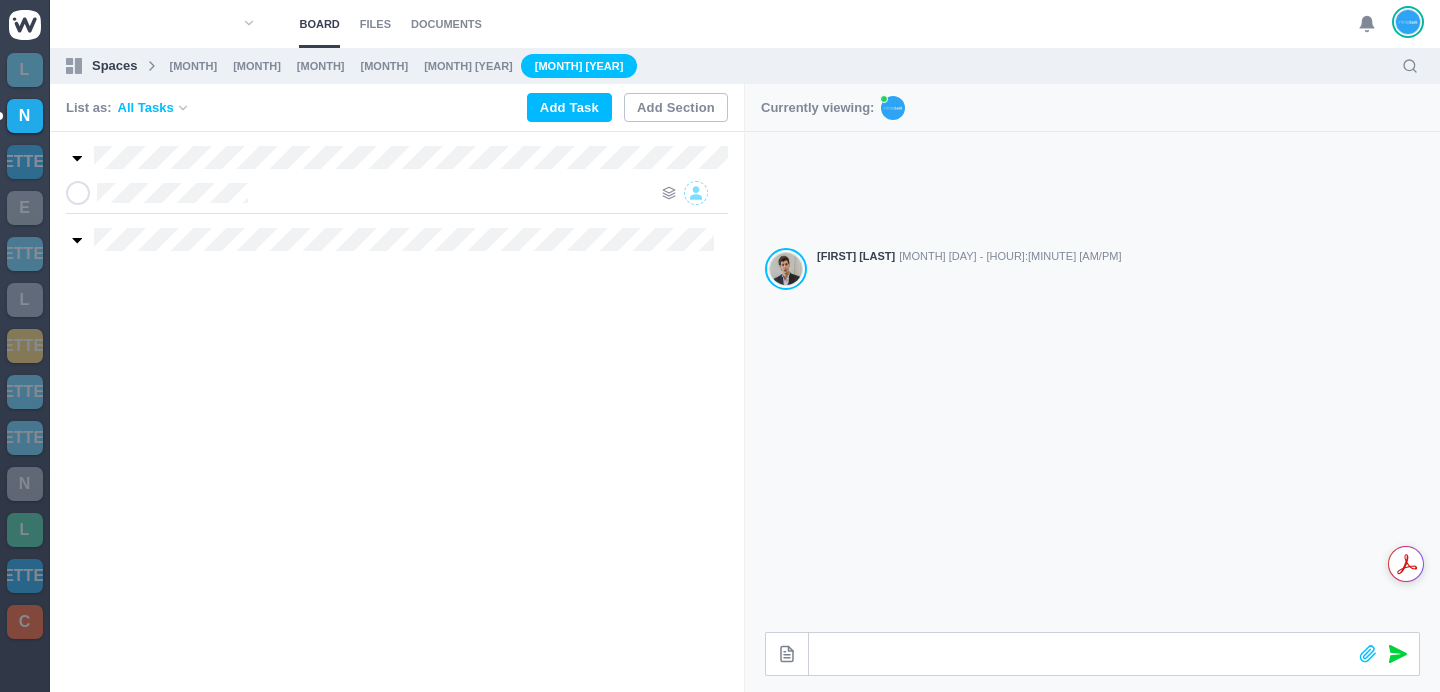 click on "Planear com imperfeições" at bounding box center (397, 412) 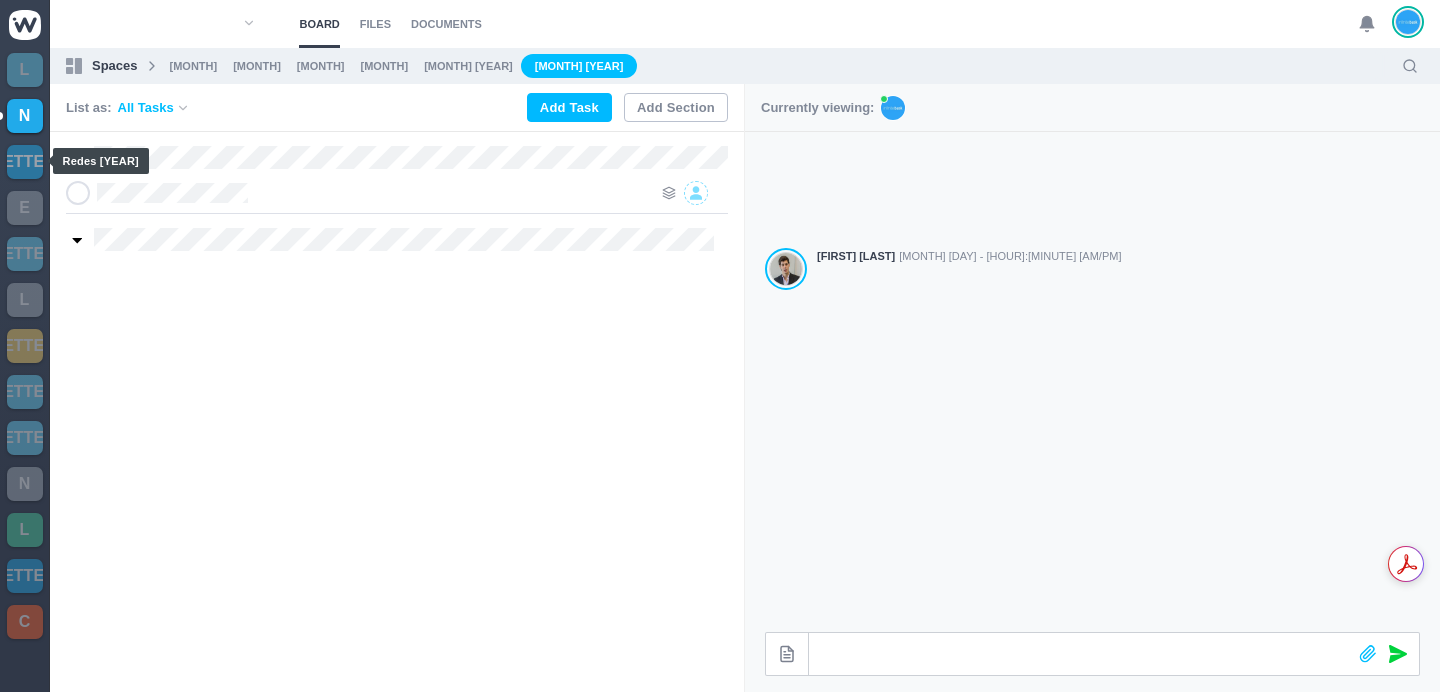 click on "[LETTER]" at bounding box center [25, 162] 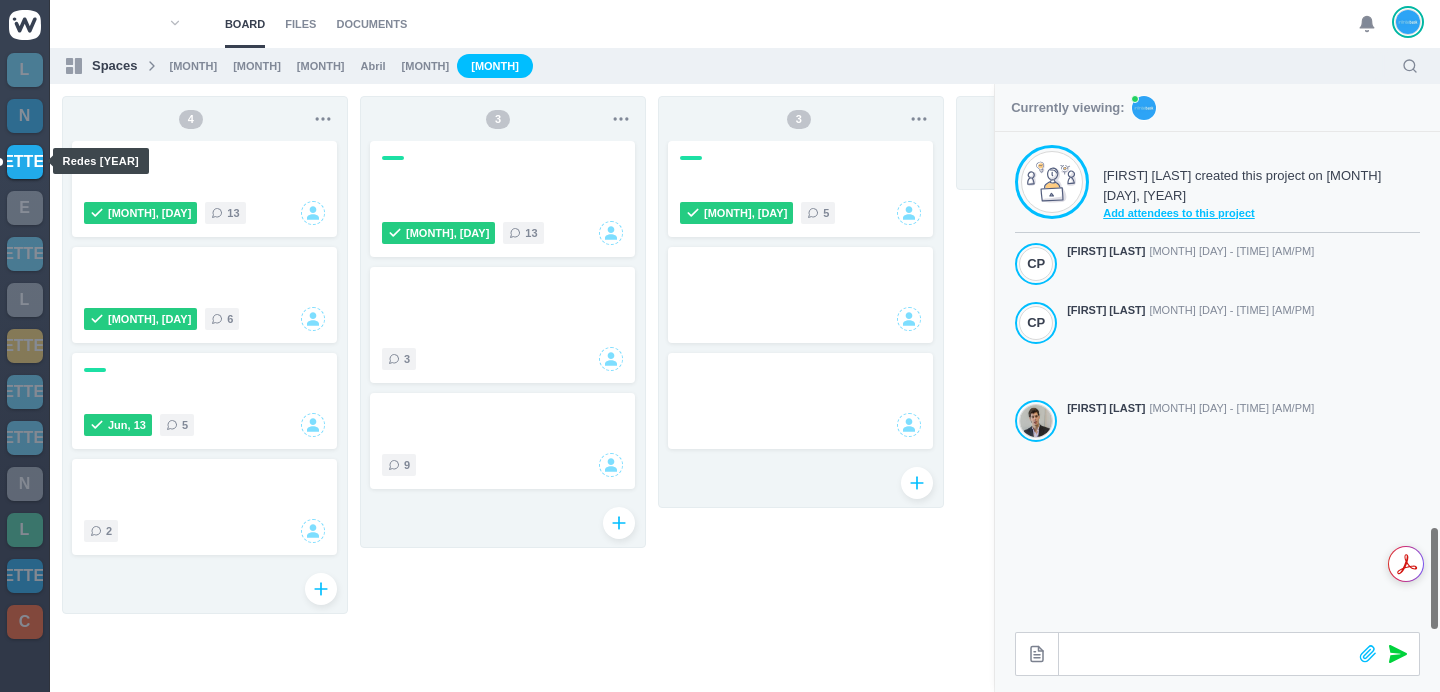scroll, scrollTop: 1872, scrollLeft: 0, axis: vertical 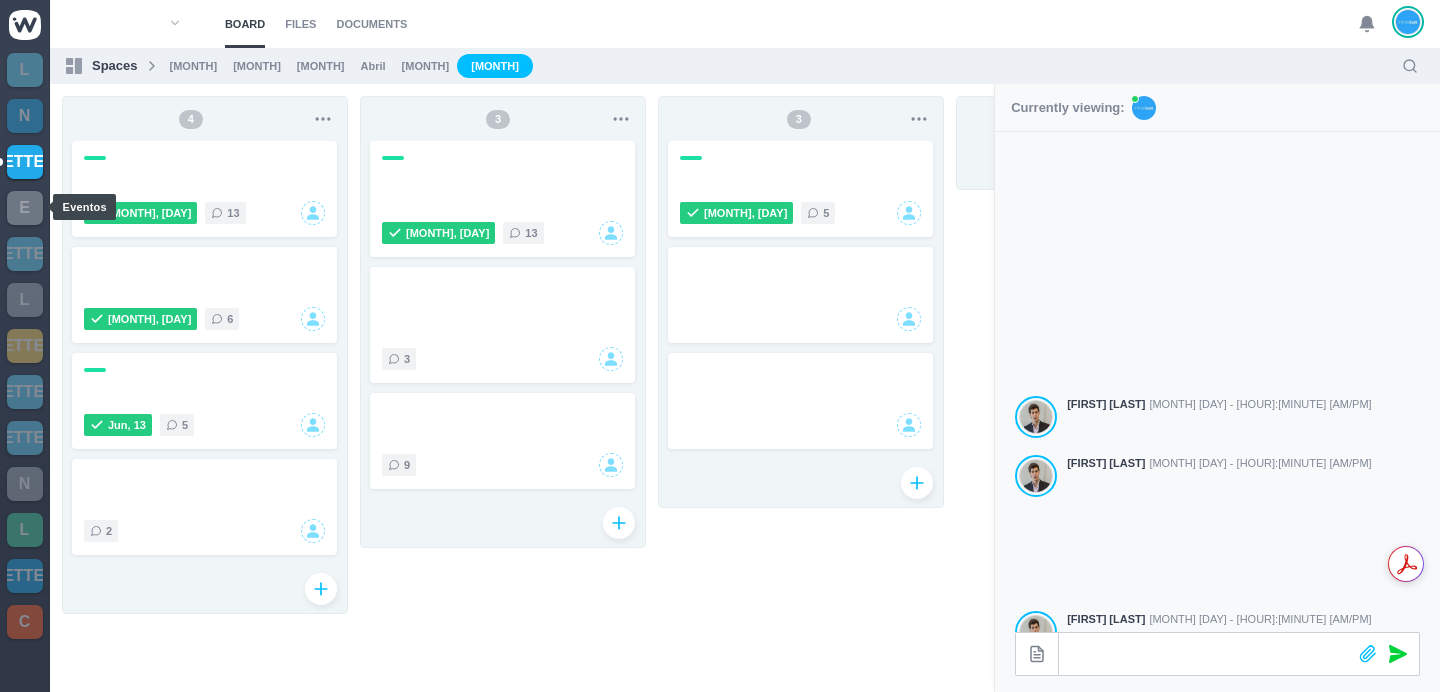 click on "E" at bounding box center (25, 208) 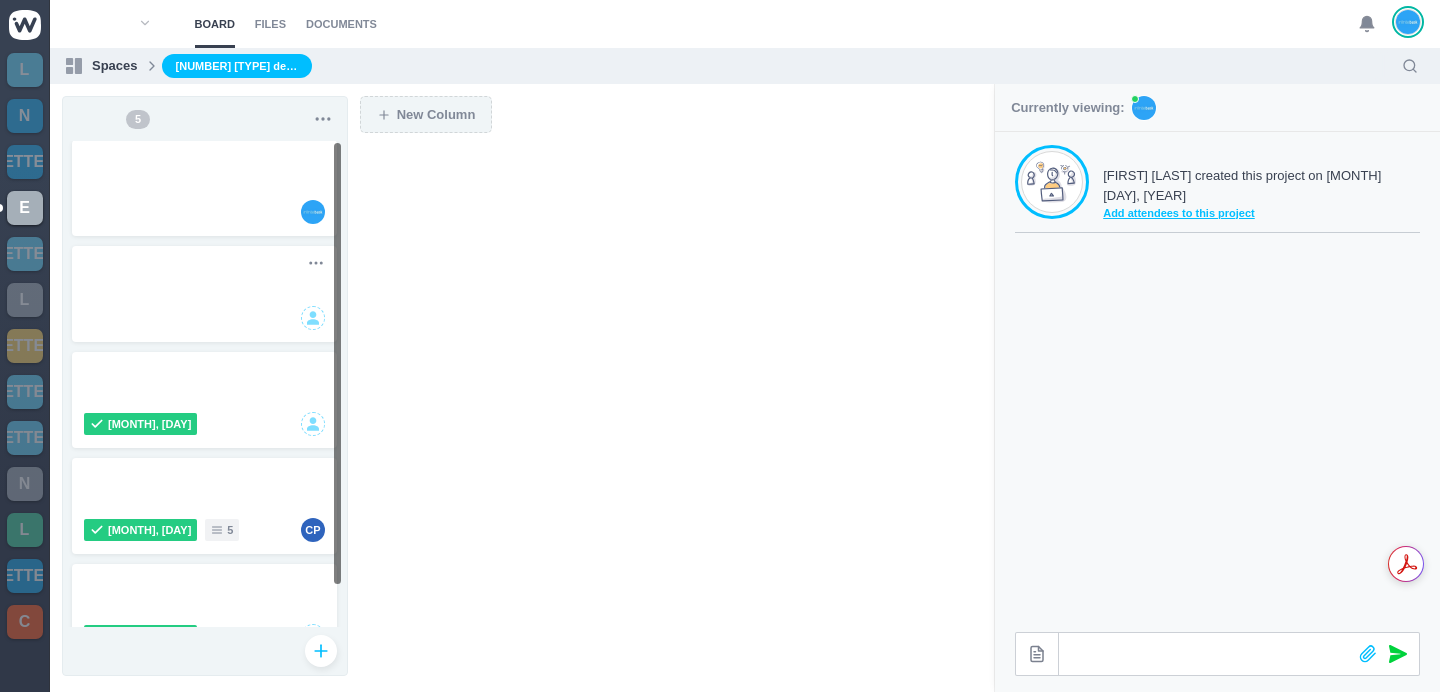 scroll, scrollTop: 0, scrollLeft: 0, axis: both 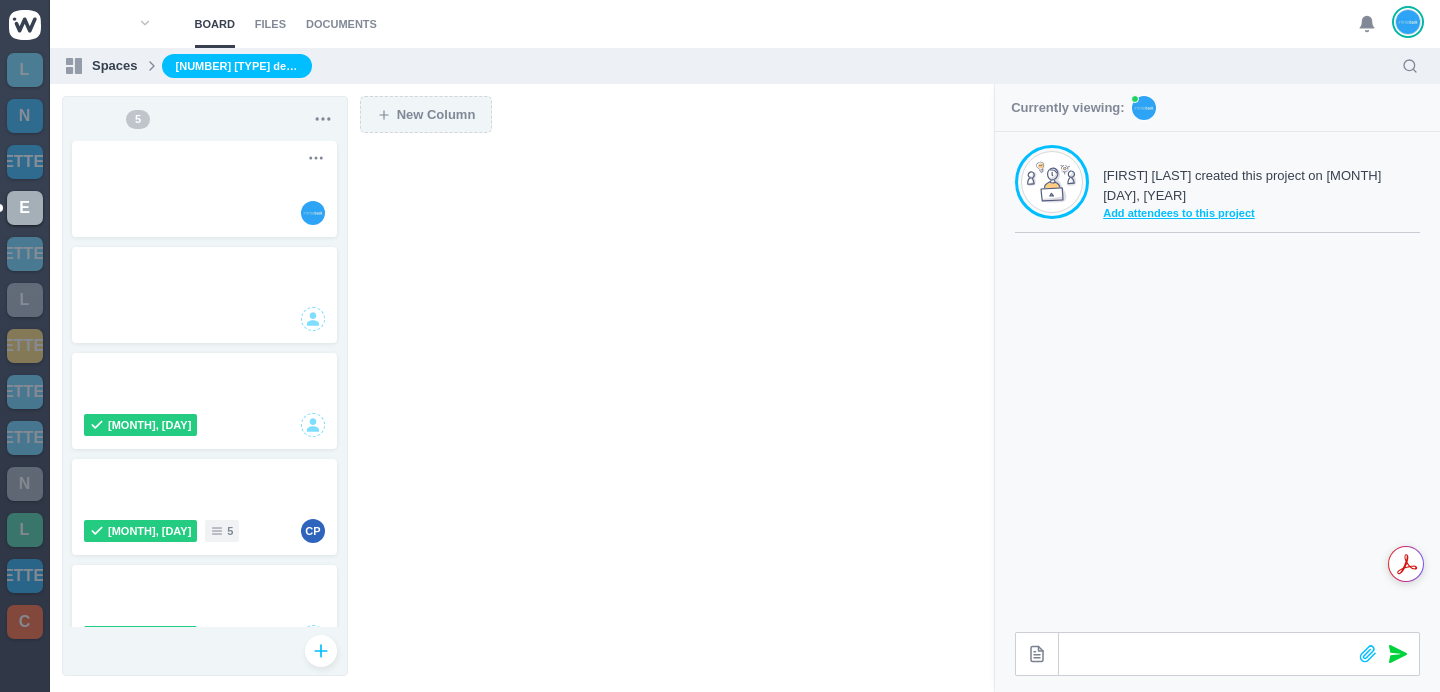 click at bounding box center (204, 186) 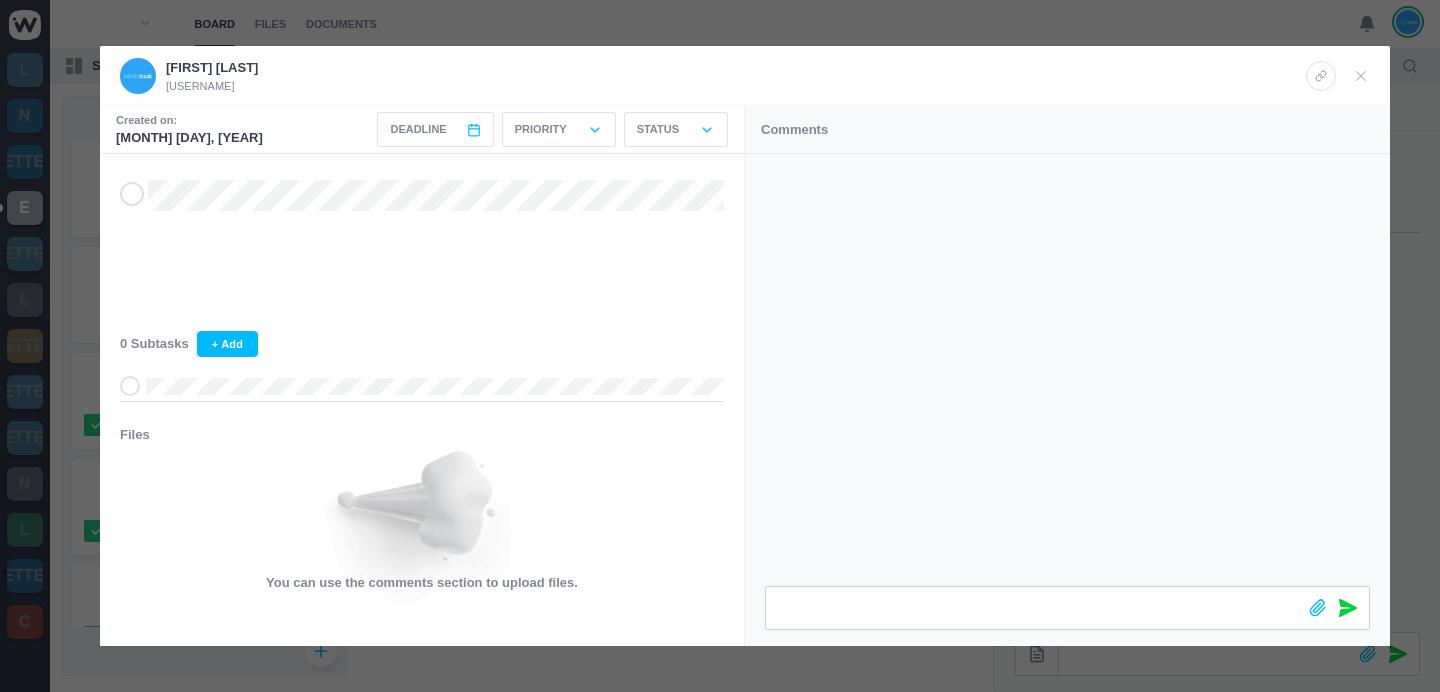 click at bounding box center [720, 346] 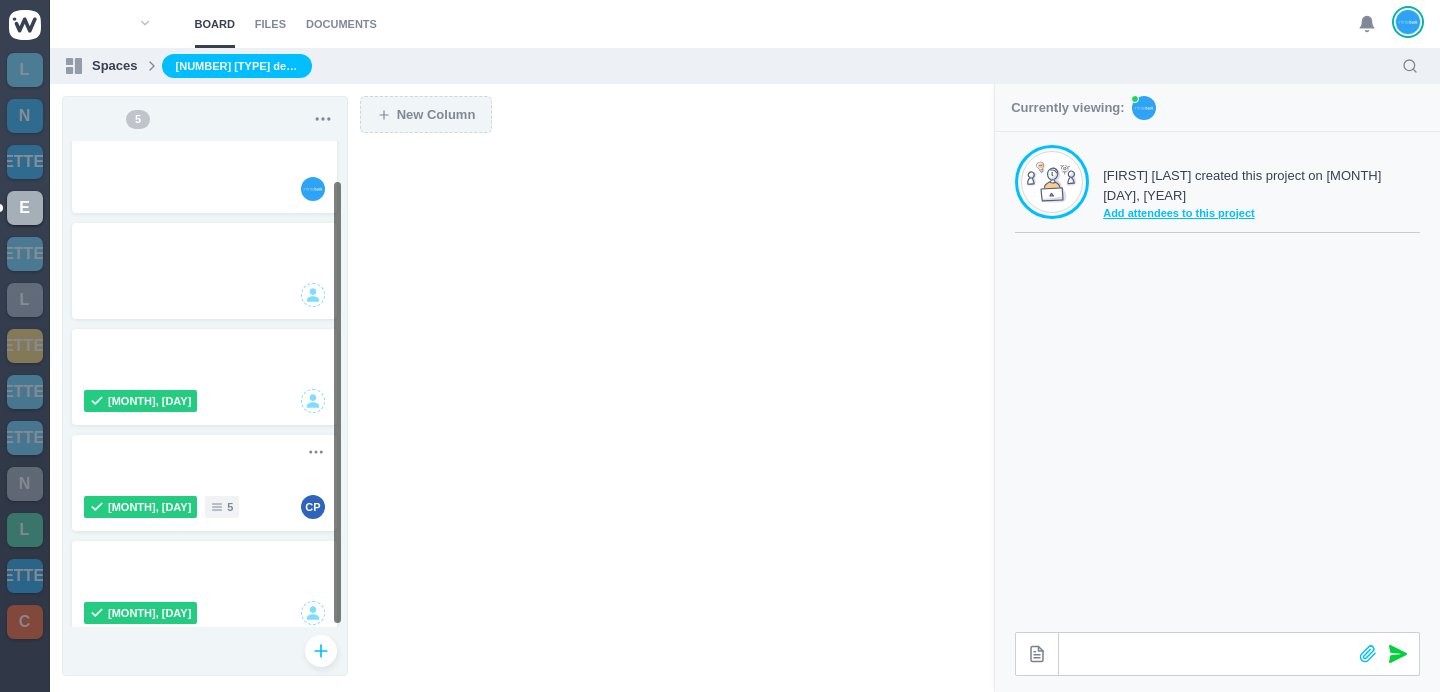 scroll, scrollTop: 44, scrollLeft: 0, axis: vertical 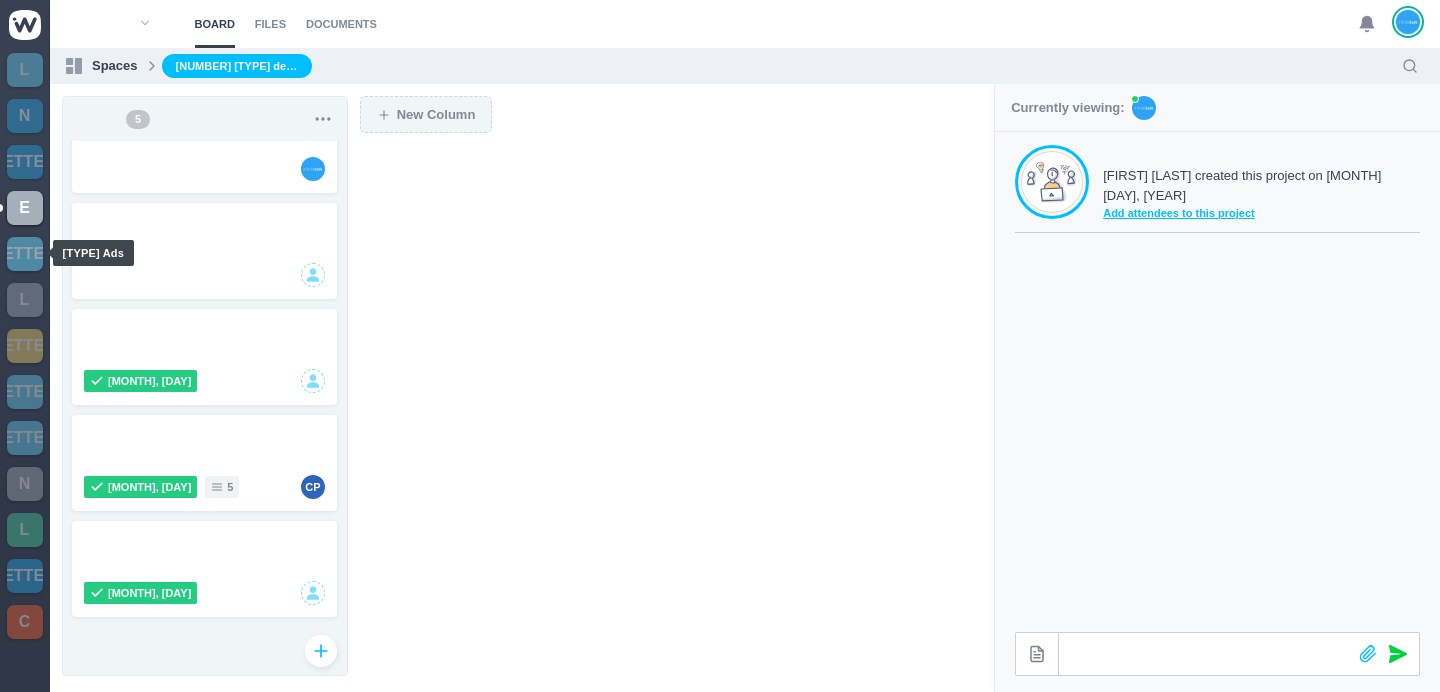 click on "[LETTER]" at bounding box center [25, 254] 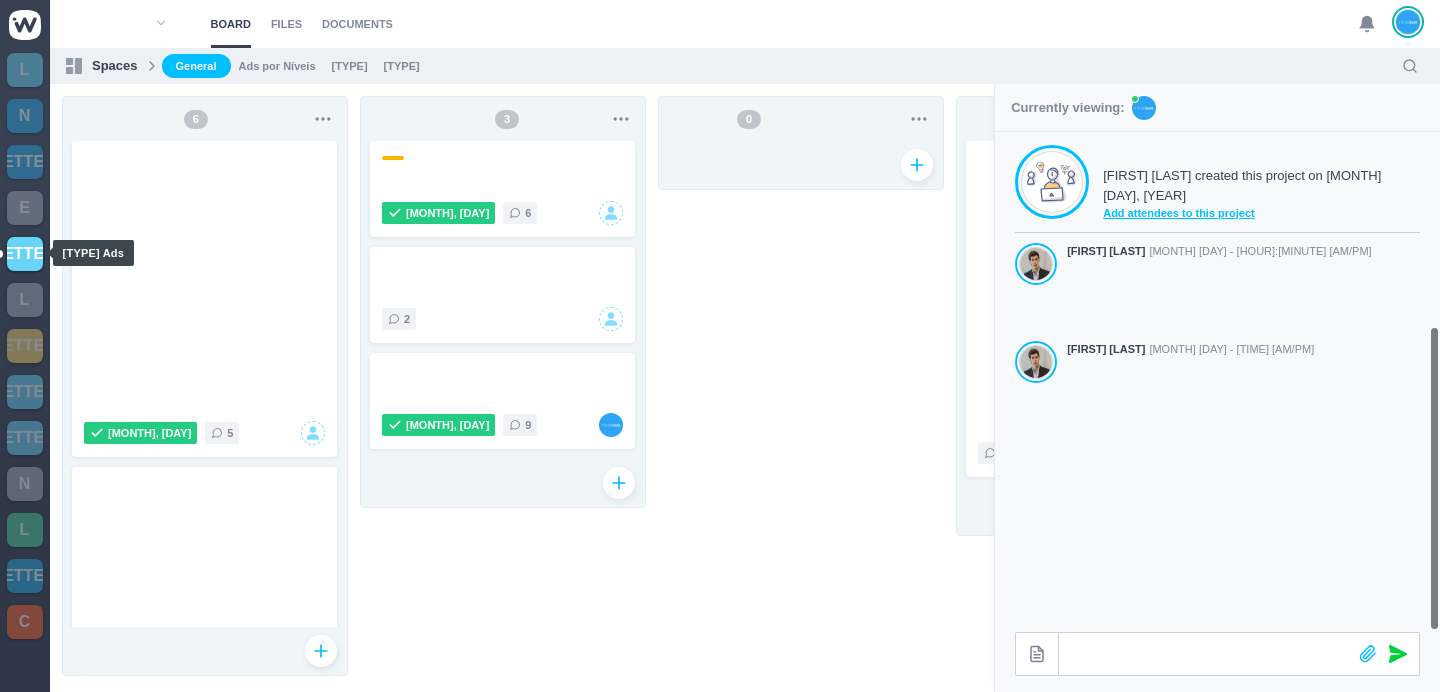 scroll, scrollTop: 316, scrollLeft: 0, axis: vertical 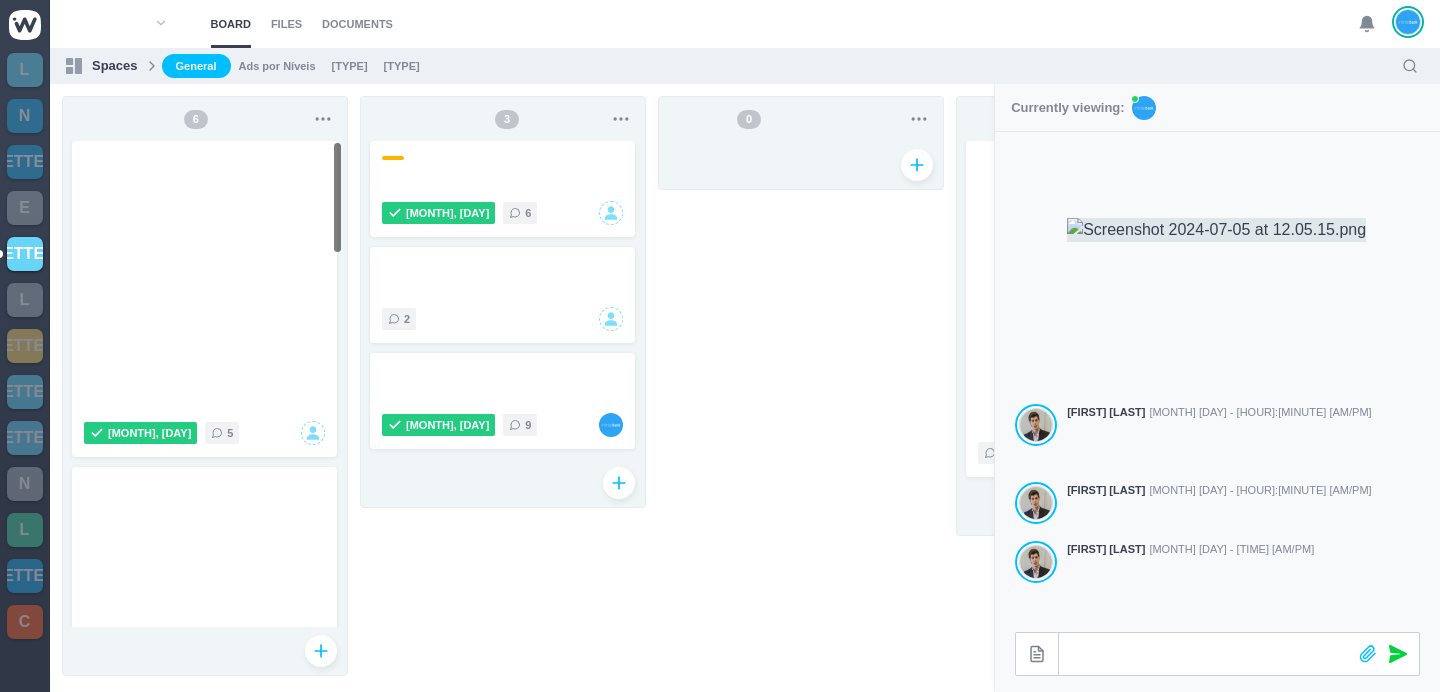 click on "[TYPE]" at bounding box center (402, 66) 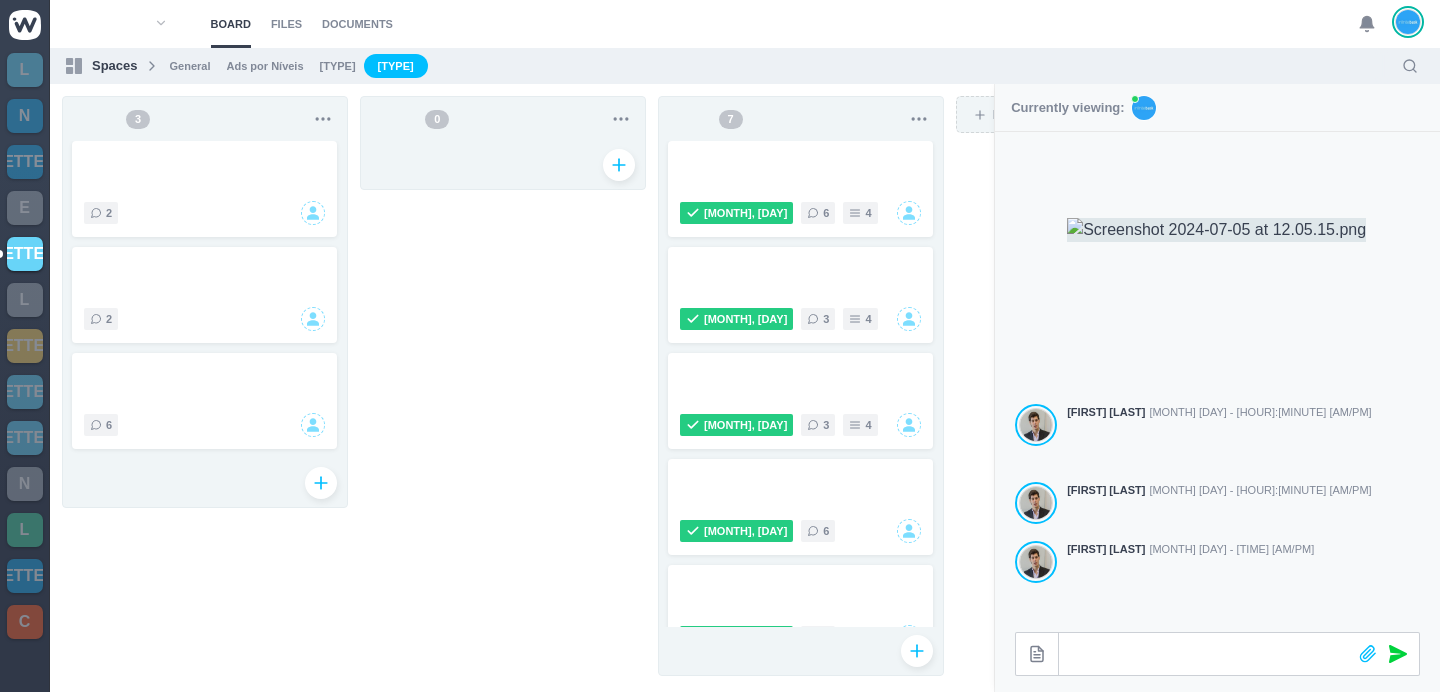 scroll, scrollTop: 0, scrollLeft: 110, axis: horizontal 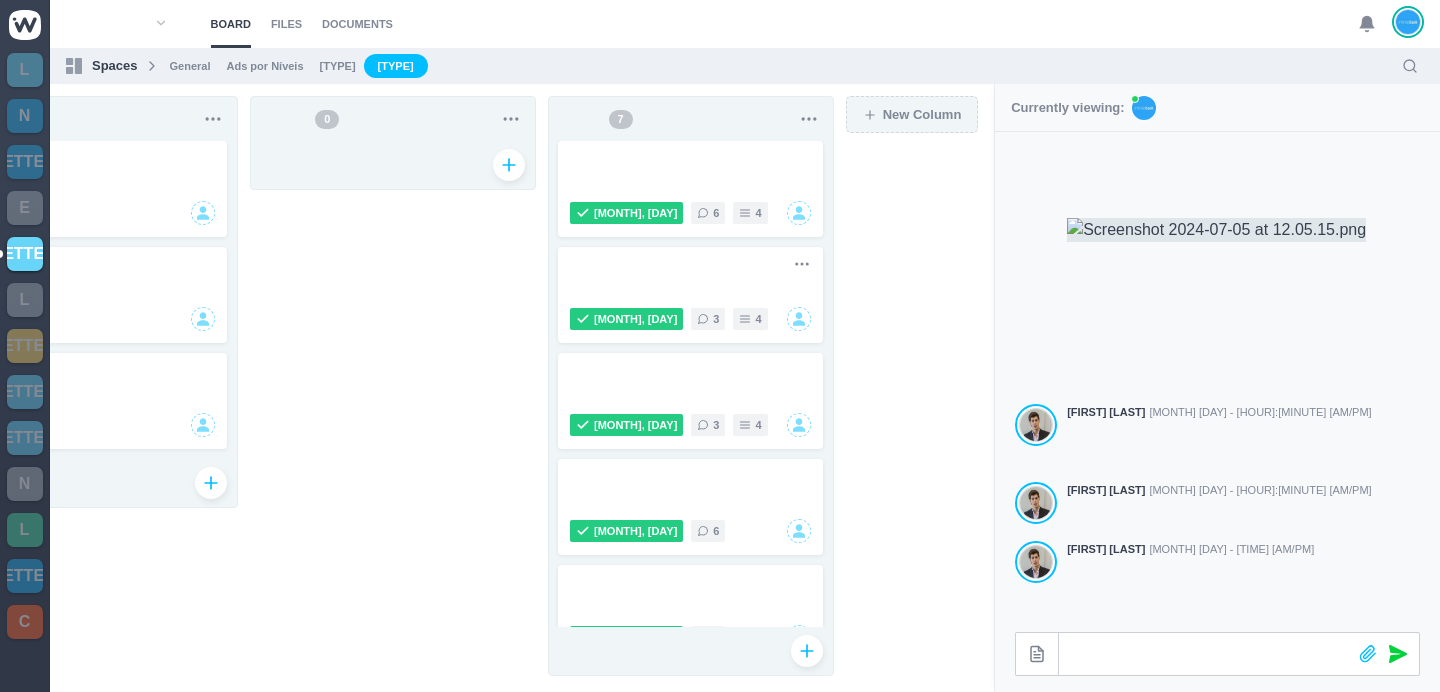 drag, startPoint x: 482, startPoint y: 439, endPoint x: 578, endPoint y: 338, distance: 139.3449 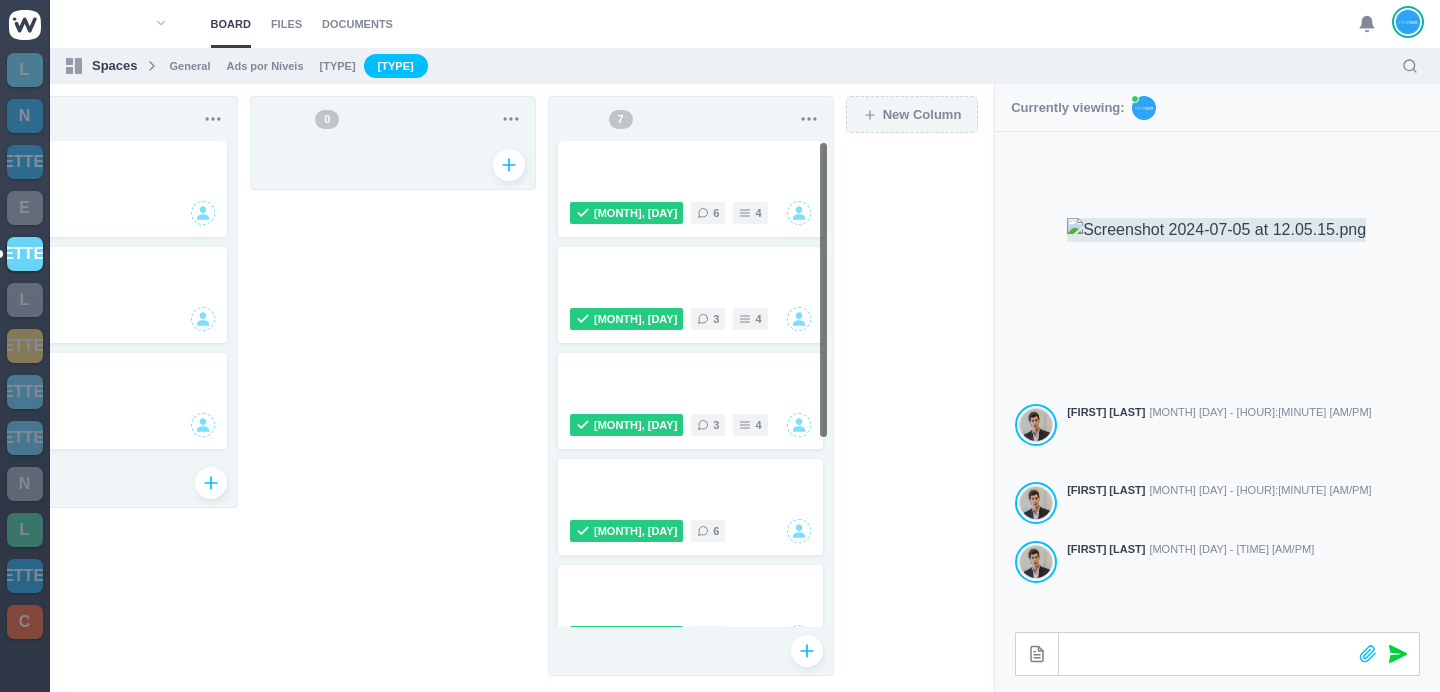 click on "[TYPE]" at bounding box center (338, 66) 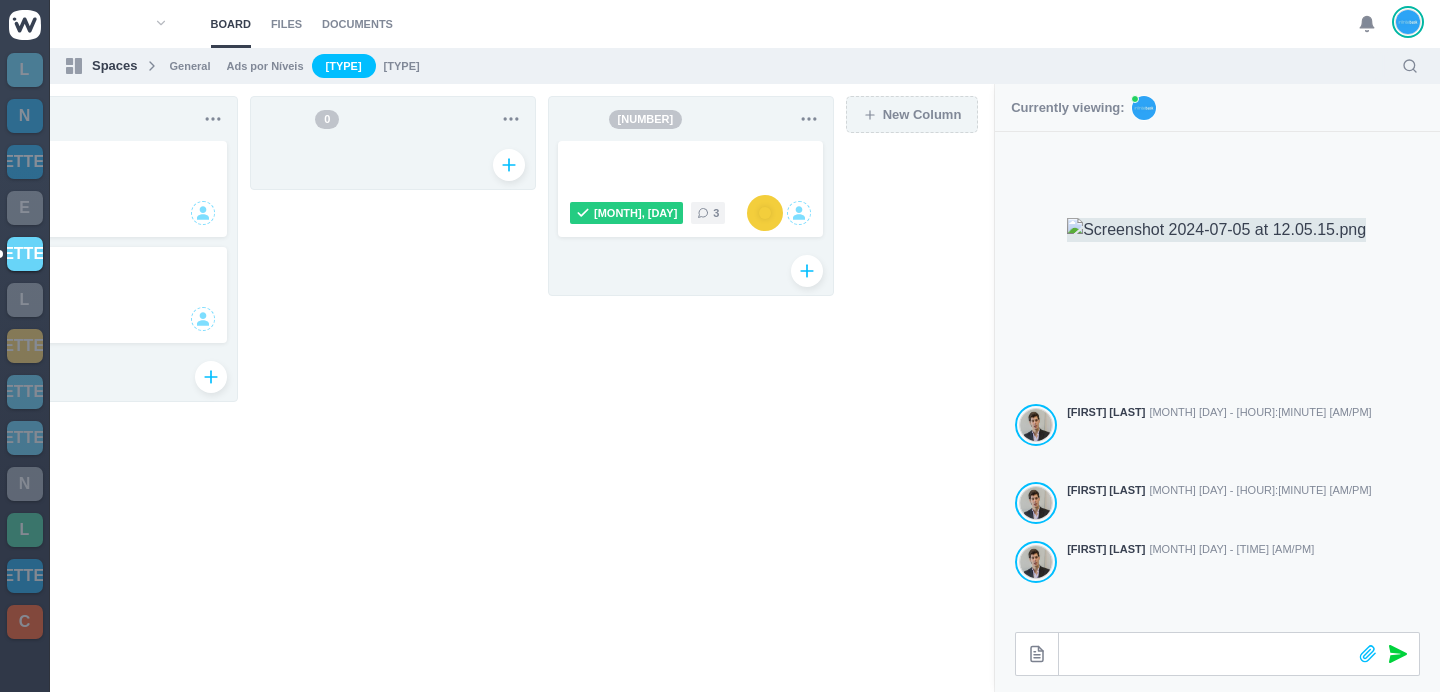 scroll, scrollTop: 0, scrollLeft: 0, axis: both 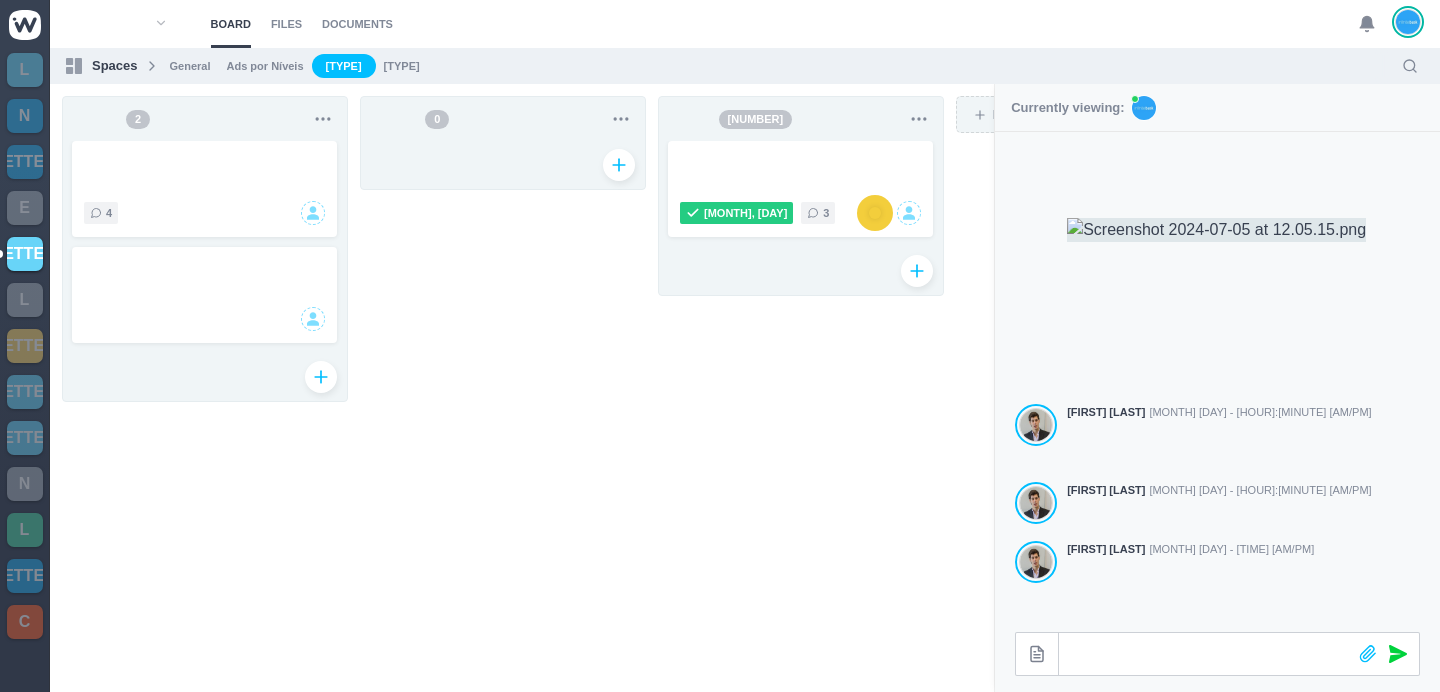 drag, startPoint x: 370, startPoint y: 335, endPoint x: 942, endPoint y: 395, distance: 575.13824 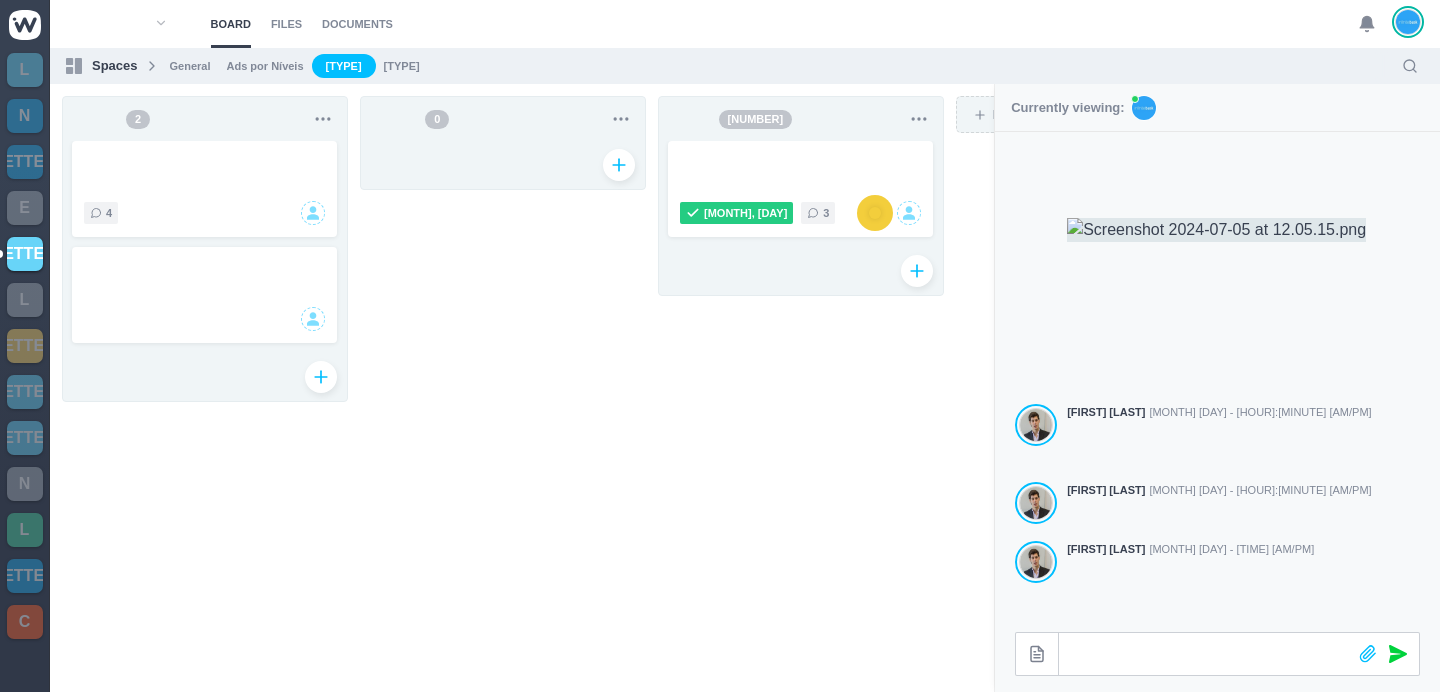 click on "[NUMBER]                       [NUMBER]                                         [NUMBER]             [NUMBER]                     [MONTH], [DAY]     [NUMBER]
New Column" at bounding box center [577, 386] 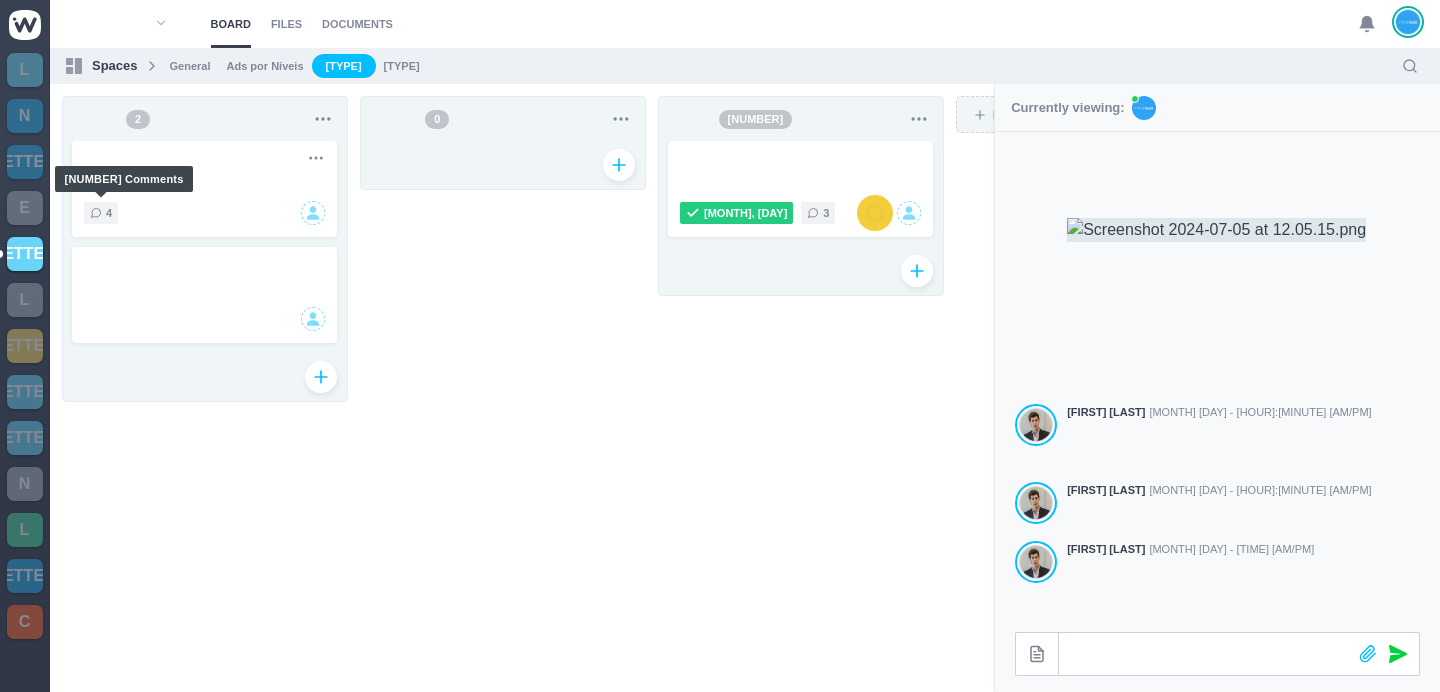 click at bounding box center (96, 213) 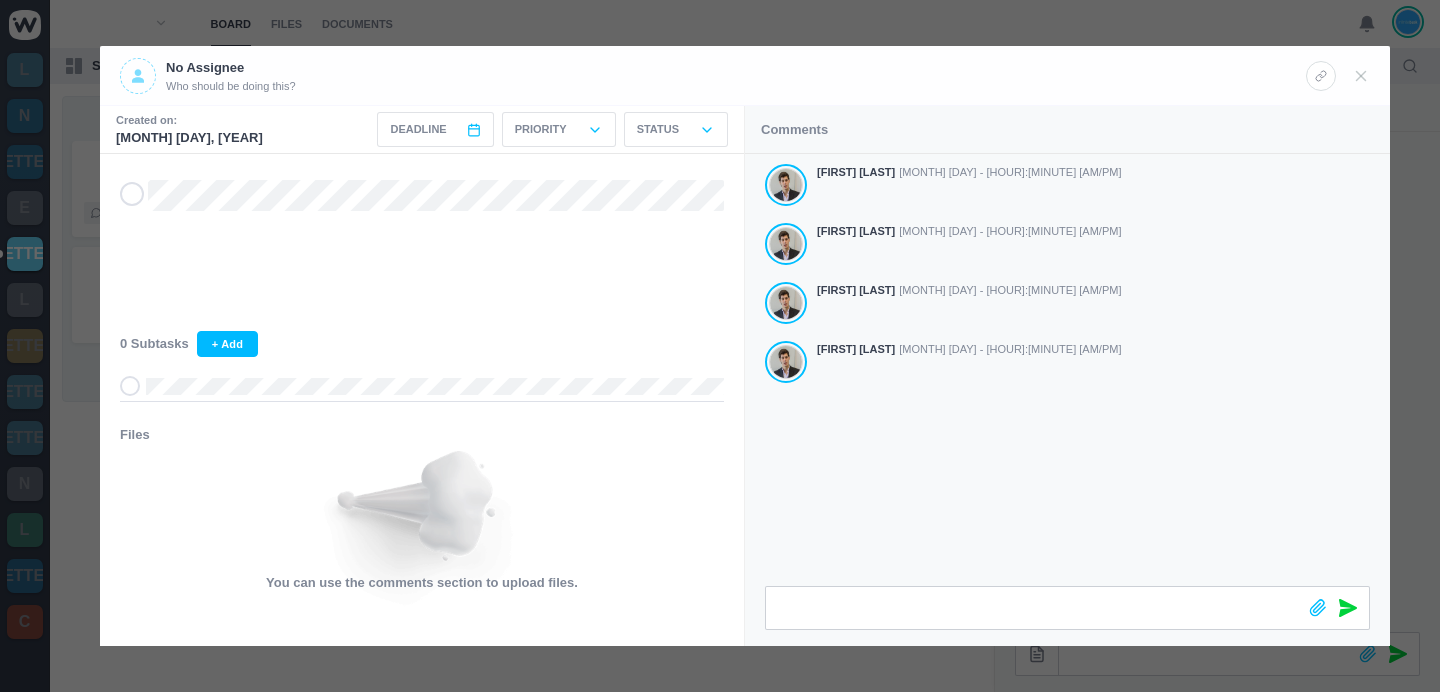 click at bounding box center (720, 346) 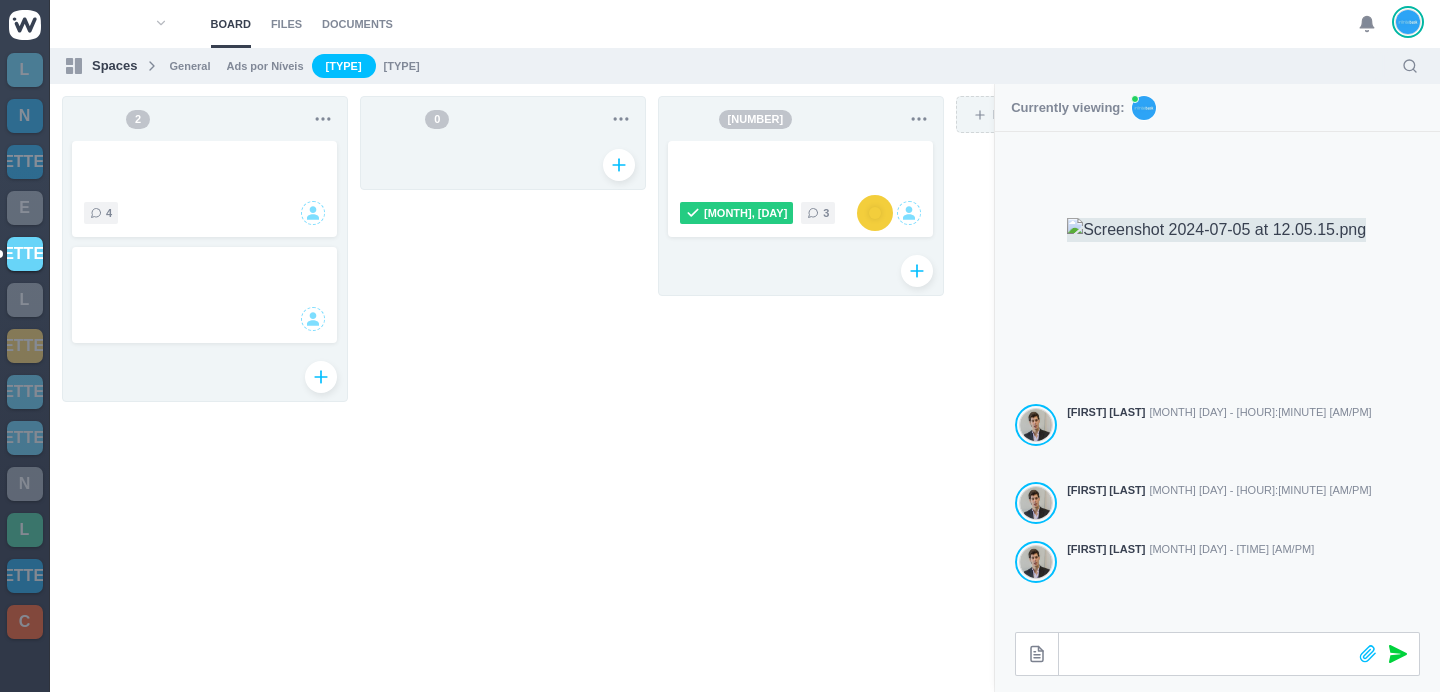 click on "Ads por Níveis" at bounding box center [265, 66] 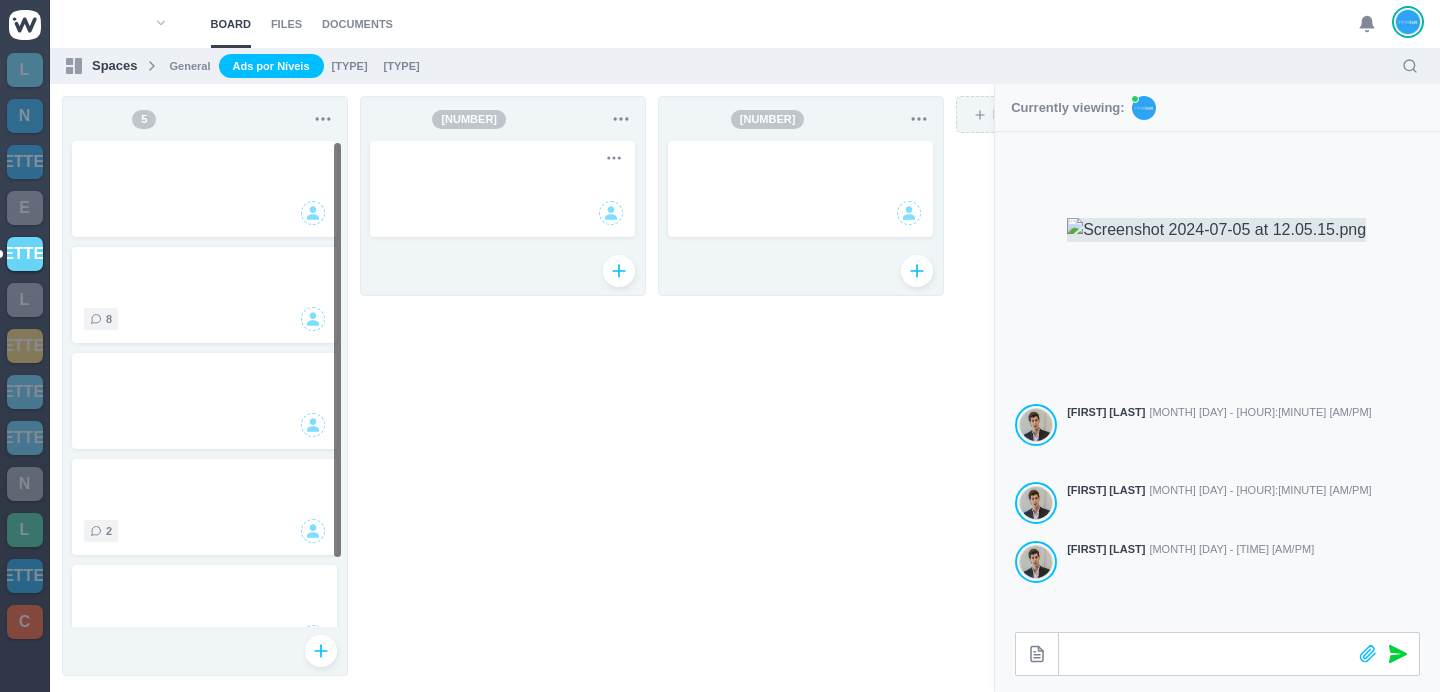 click on "[NUMBER]" at bounding box center (503, 386) 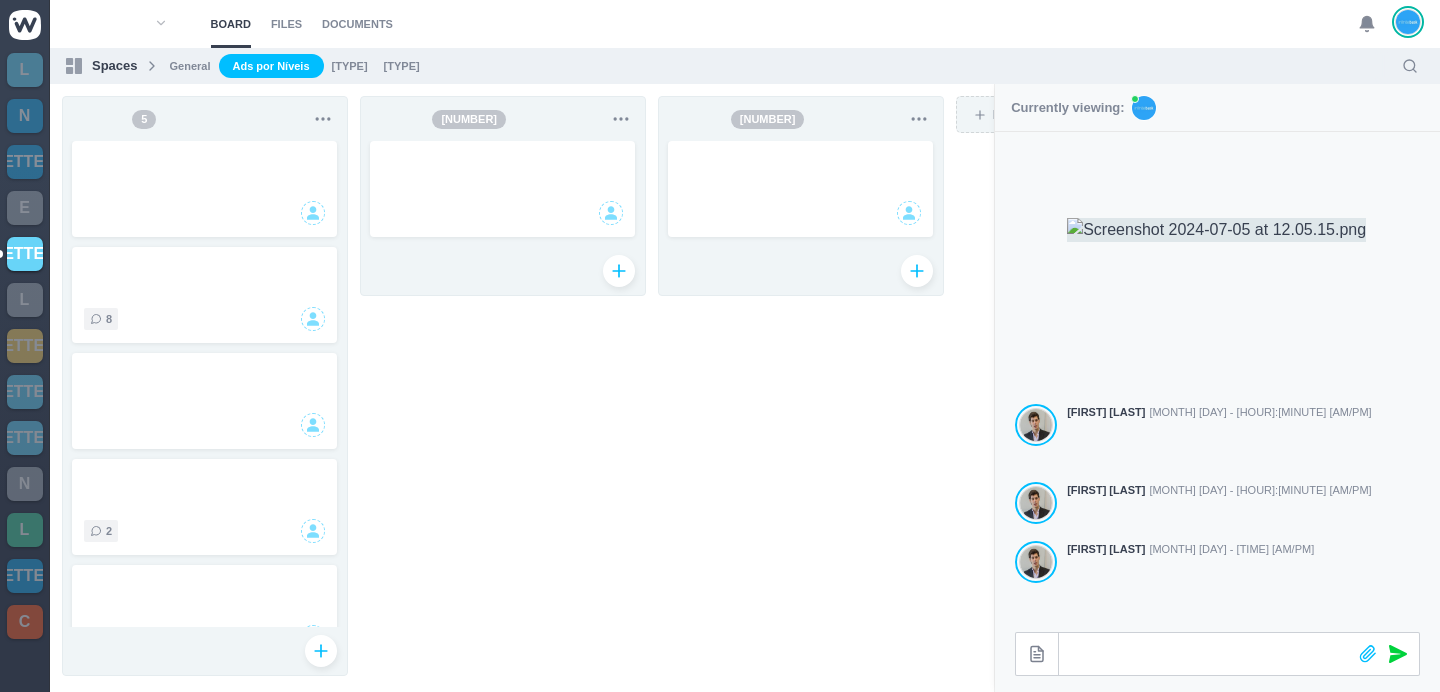 click on "General" at bounding box center (190, 66) 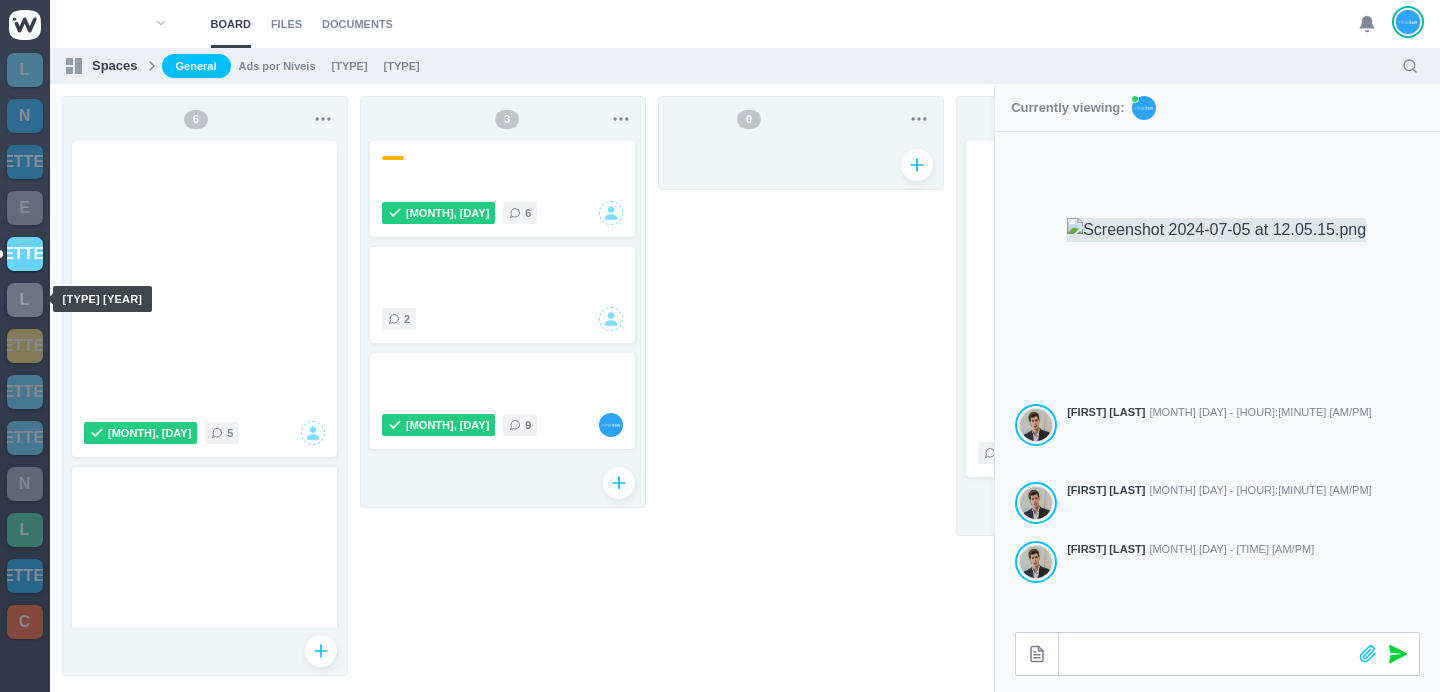 click on "L" at bounding box center (25, 300) 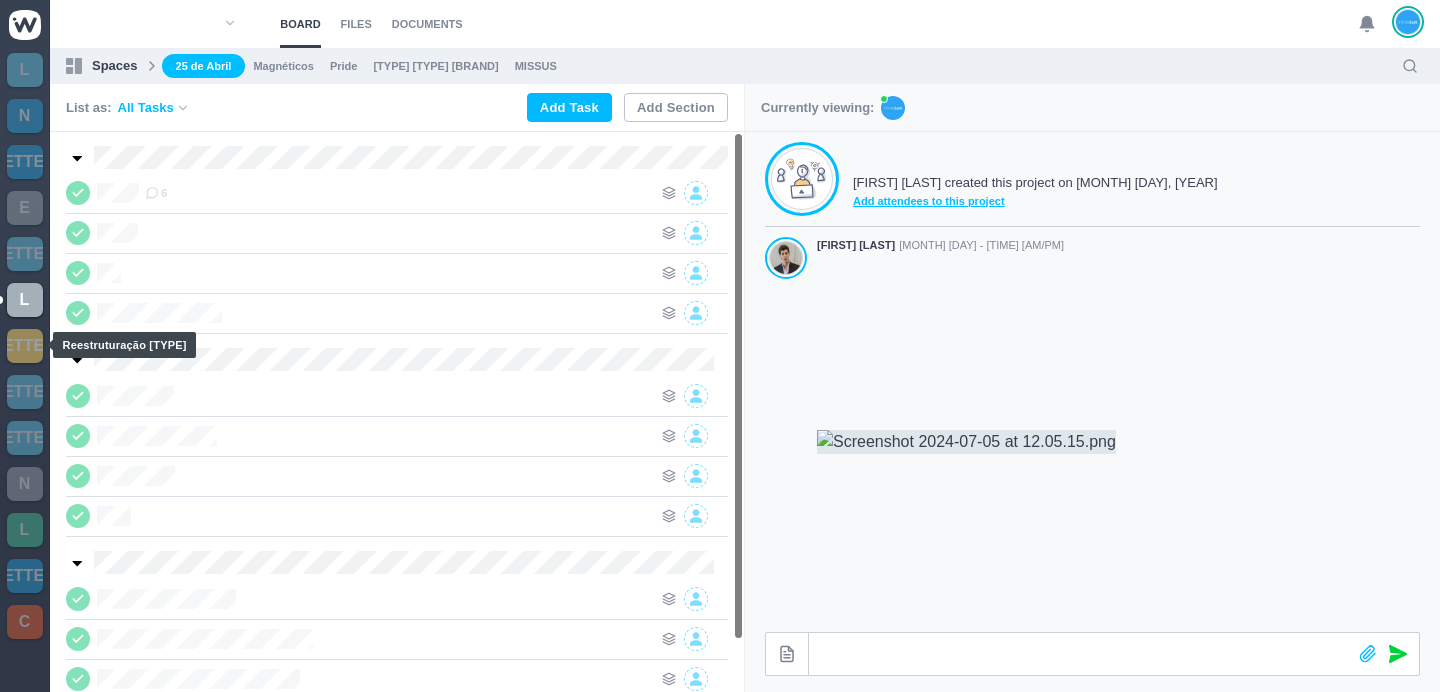 click on "[LETTER]" at bounding box center (25, 346) 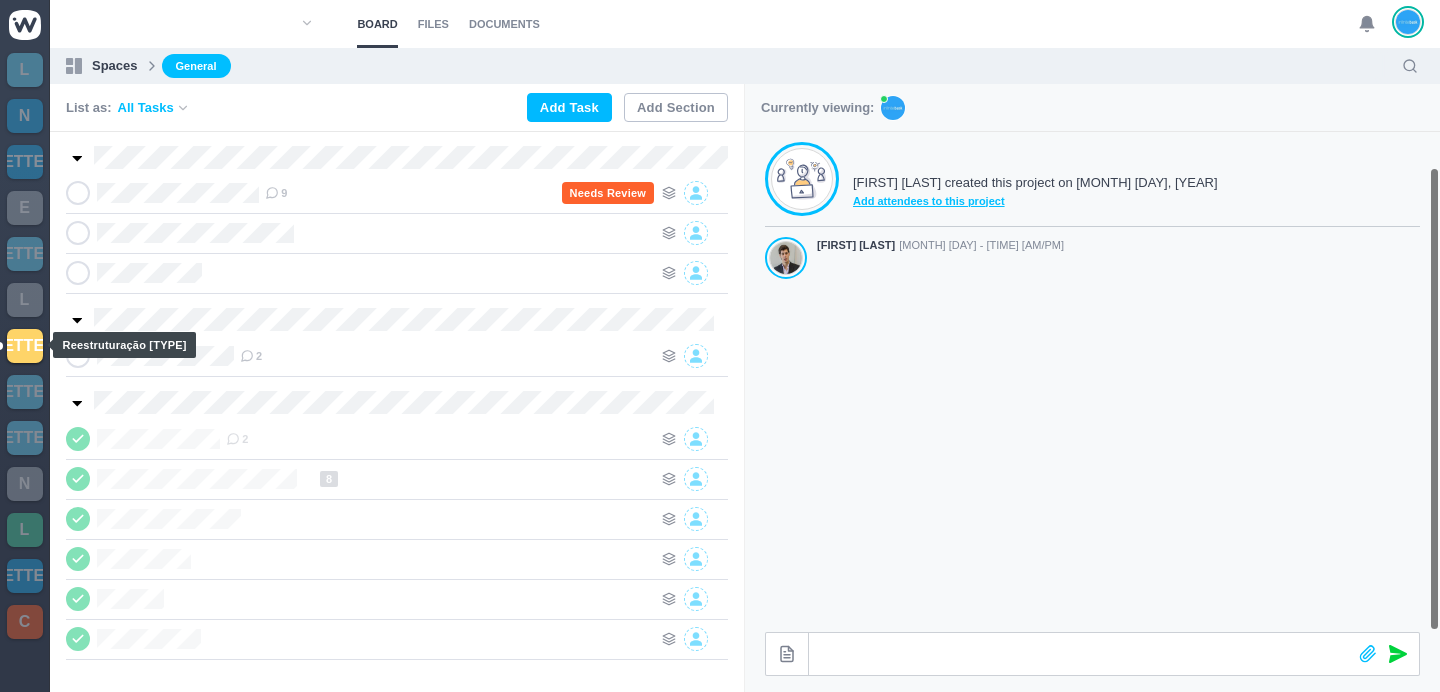 scroll, scrollTop: 37, scrollLeft: 0, axis: vertical 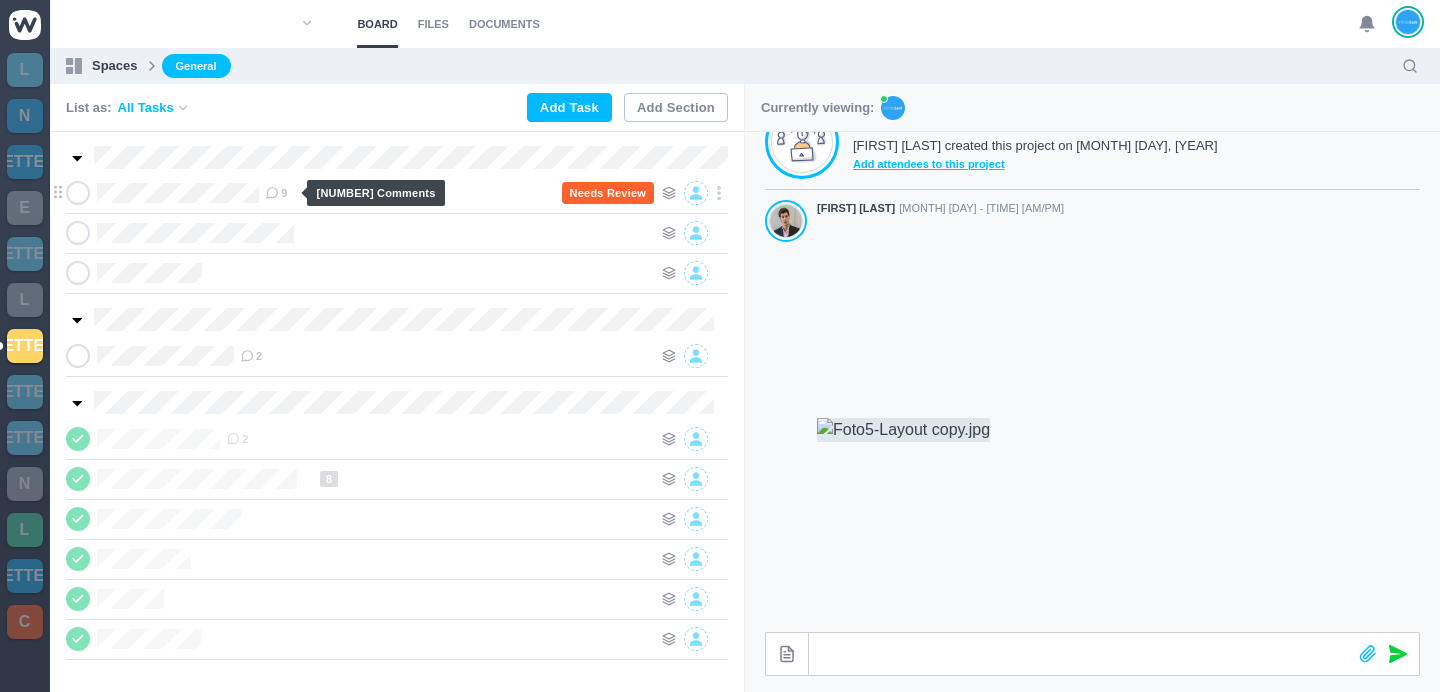click on "9" at bounding box center (276, 193) 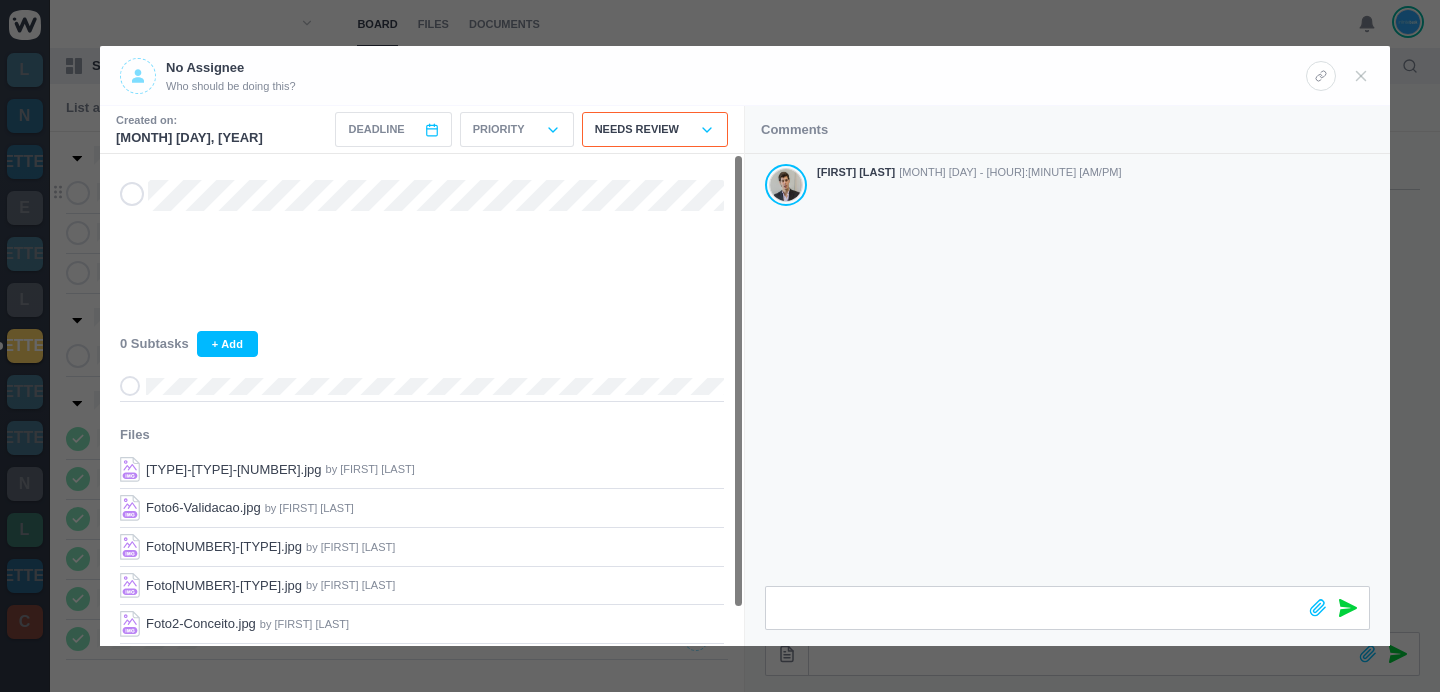 scroll, scrollTop: 2427, scrollLeft: 0, axis: vertical 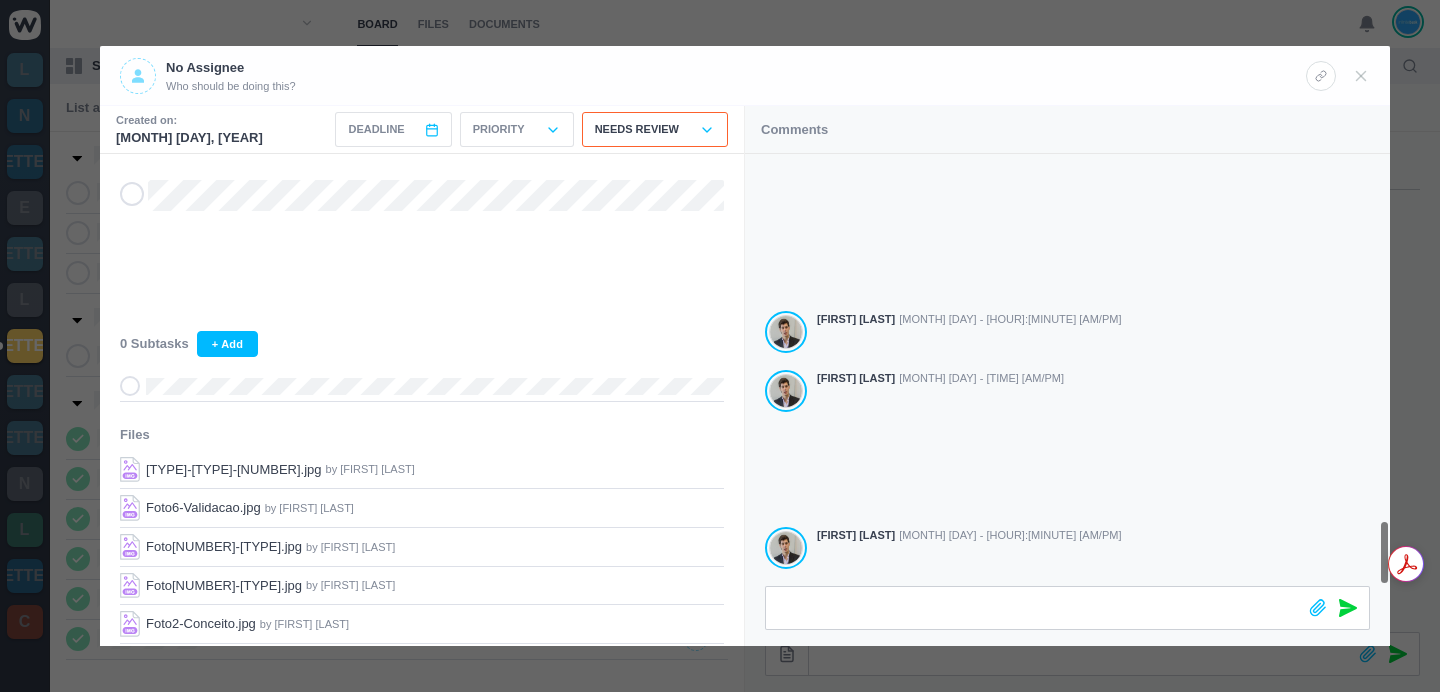 click at bounding box center (720, 346) 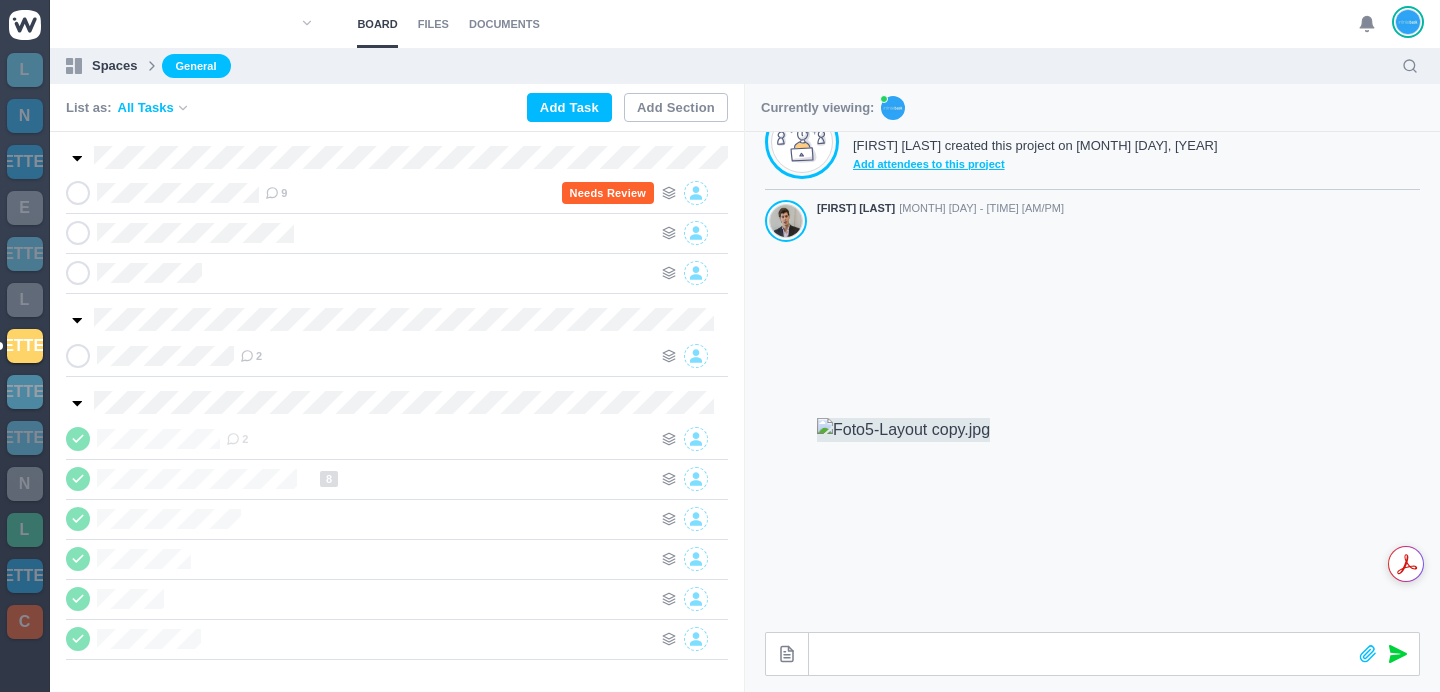 click on "[LETTER]" at bounding box center [25, 392] 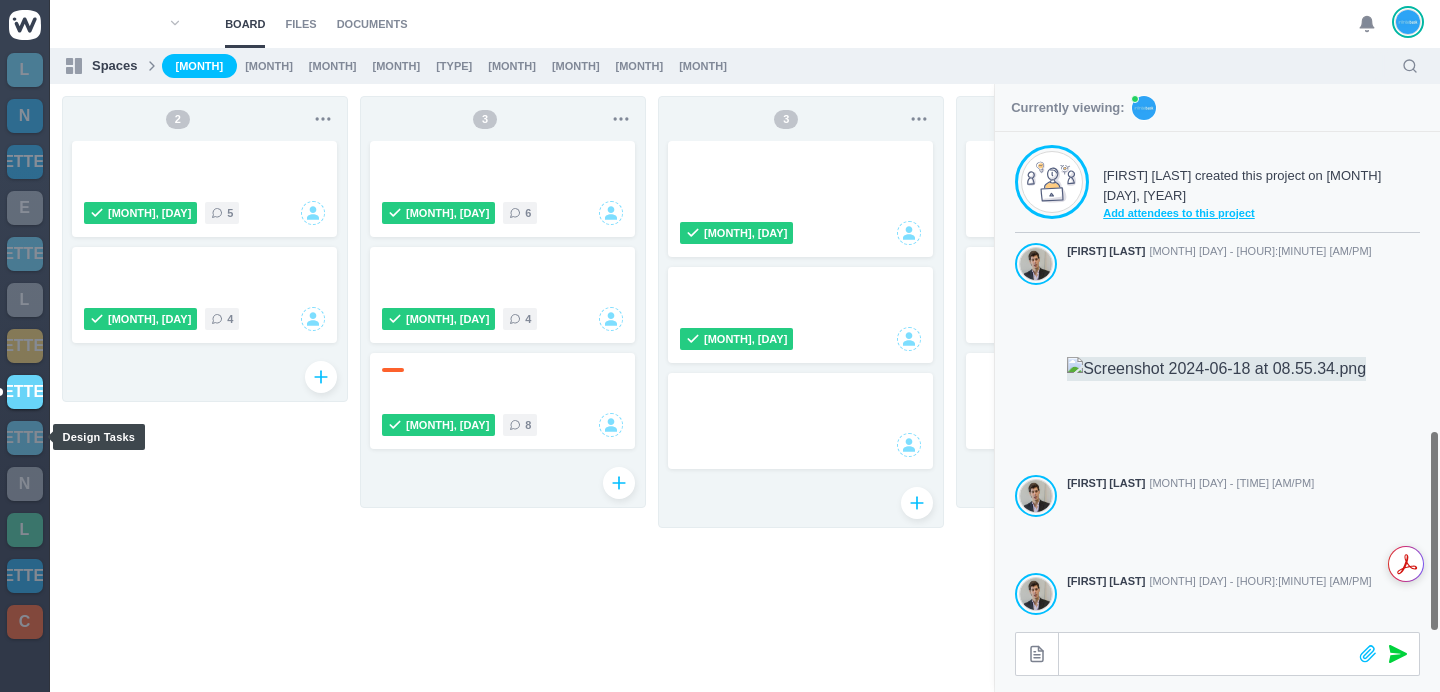 scroll, scrollTop: 733, scrollLeft: 0, axis: vertical 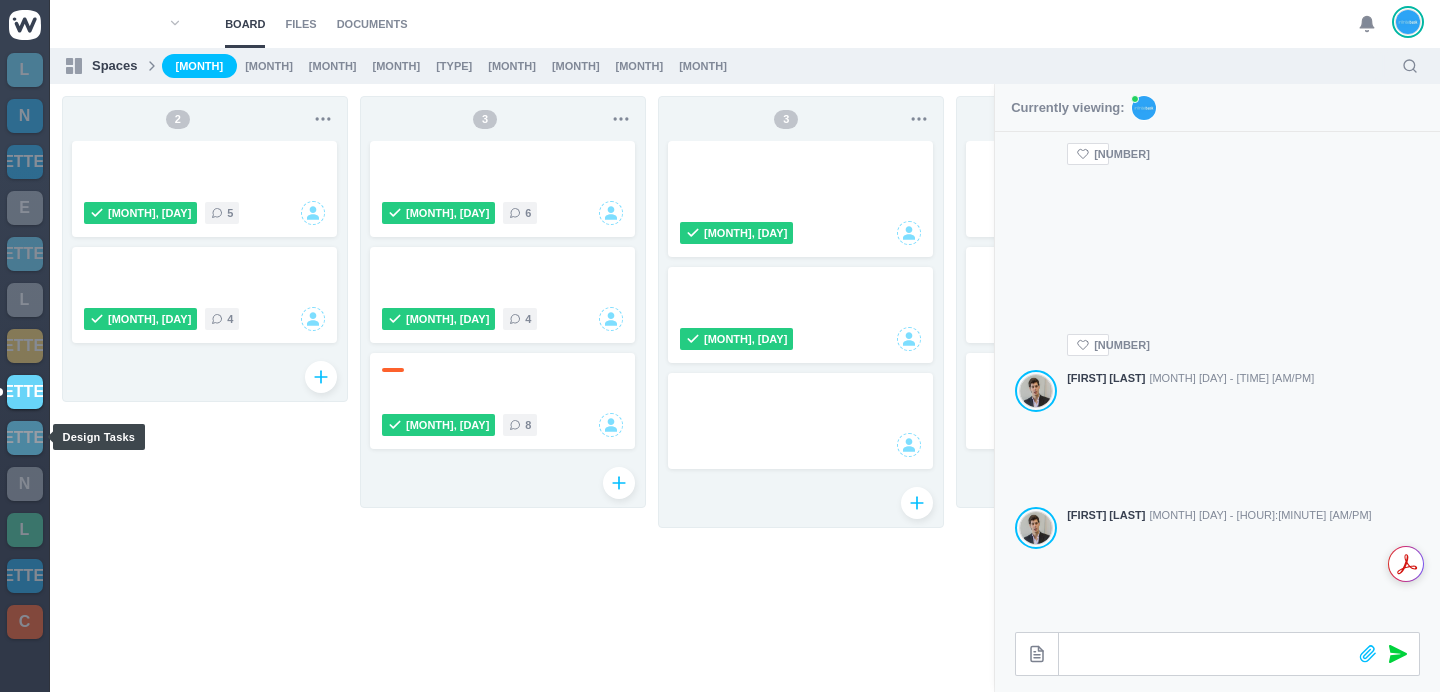 click on "[LETTER]" at bounding box center (25, 438) 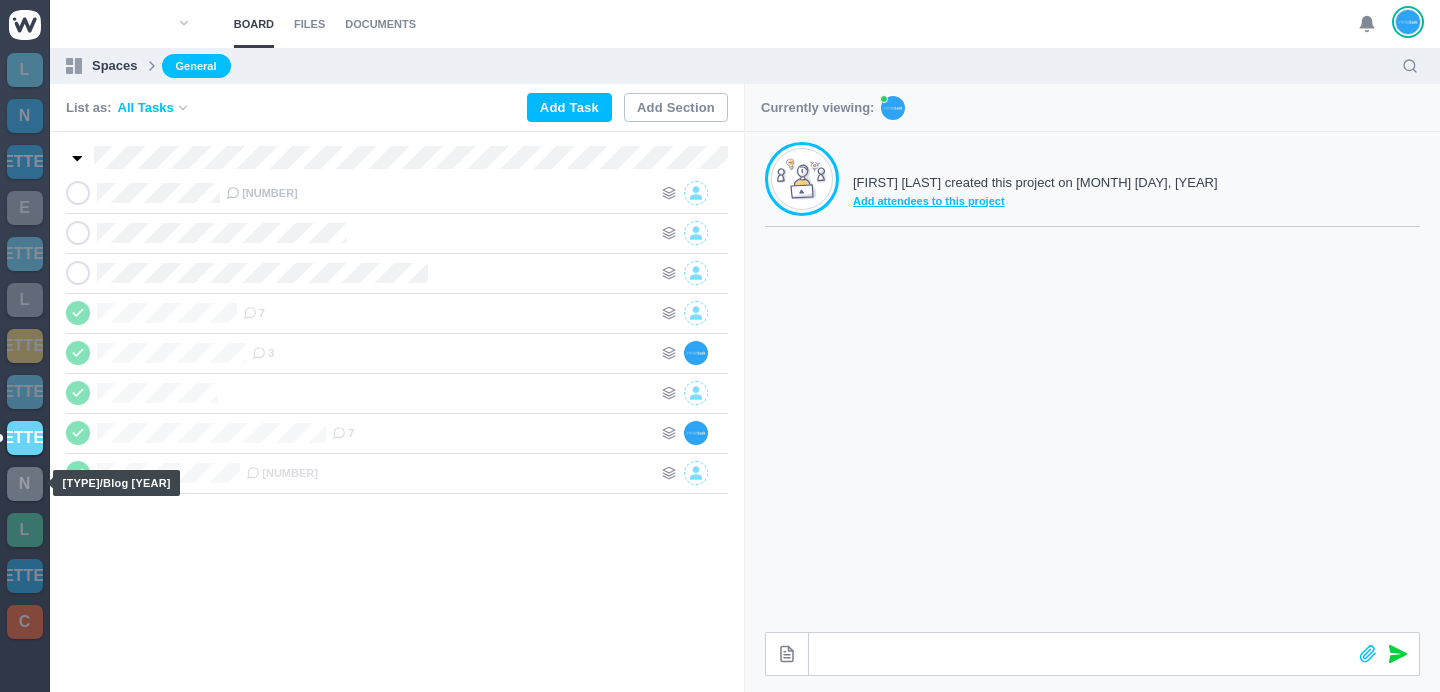 click on "N" at bounding box center (25, 484) 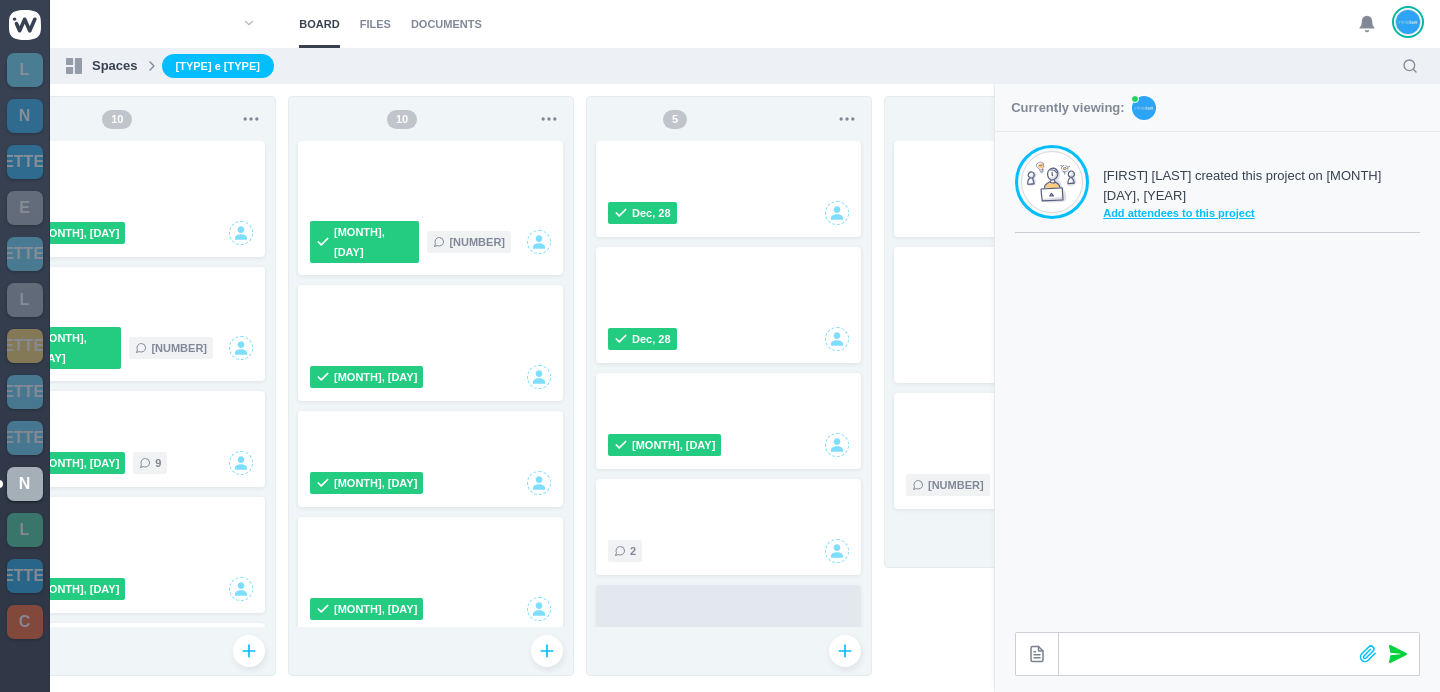scroll, scrollTop: 0, scrollLeft: 144, axis: horizontal 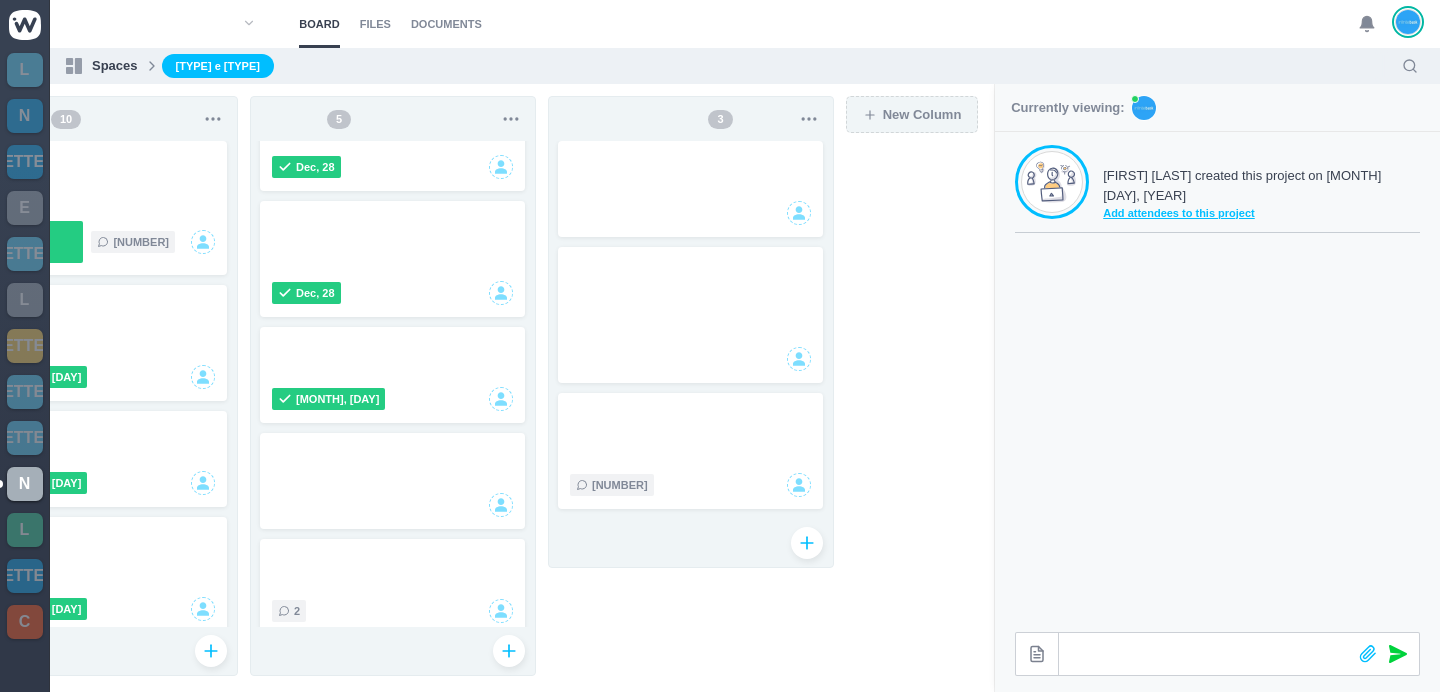 drag, startPoint x: 880, startPoint y: 601, endPoint x: 695, endPoint y: 602, distance: 185.0027 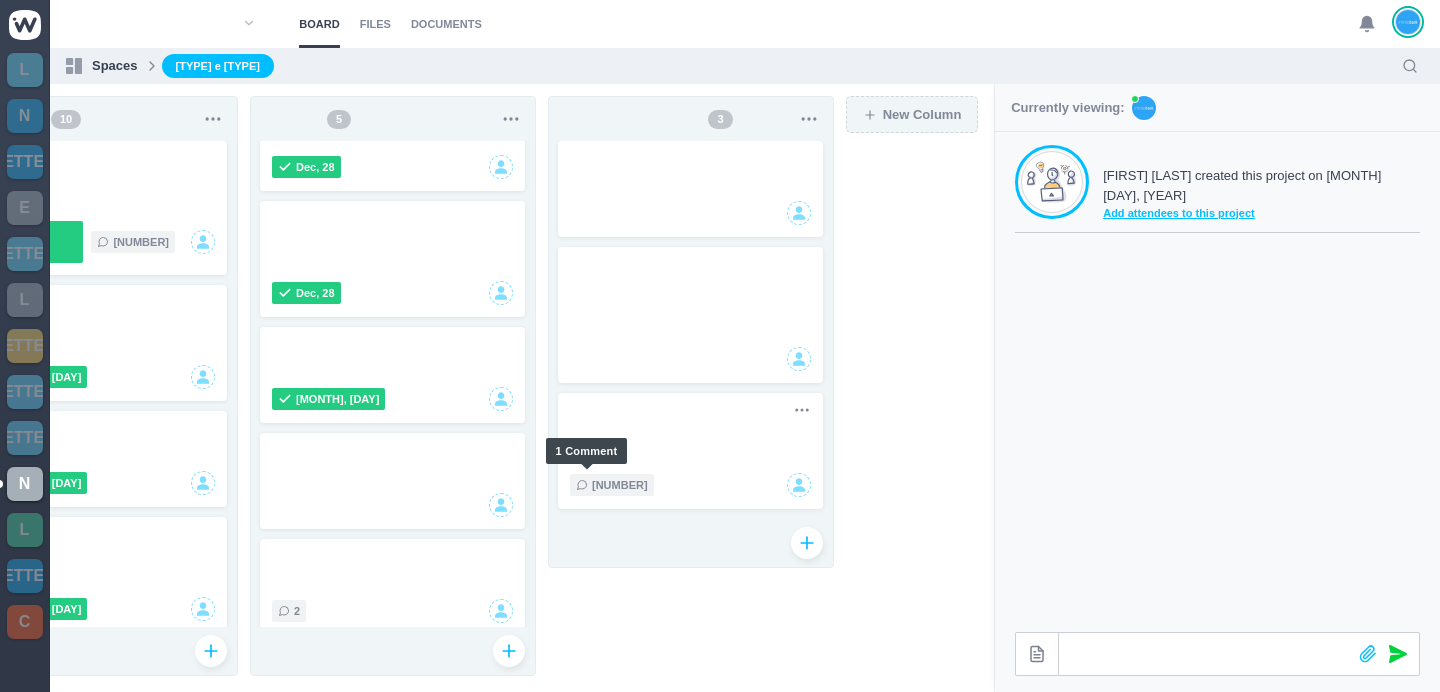 click at bounding box center (582, 485) 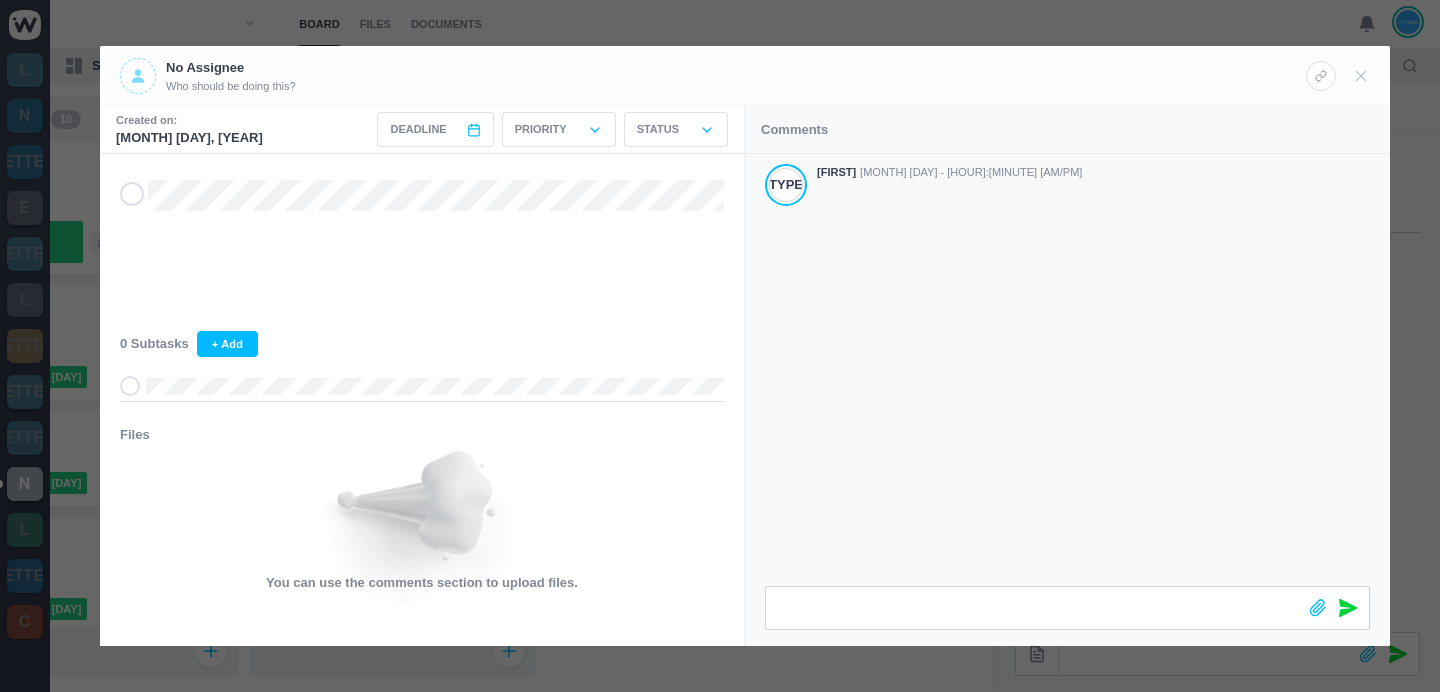 click at bounding box center [720, 346] 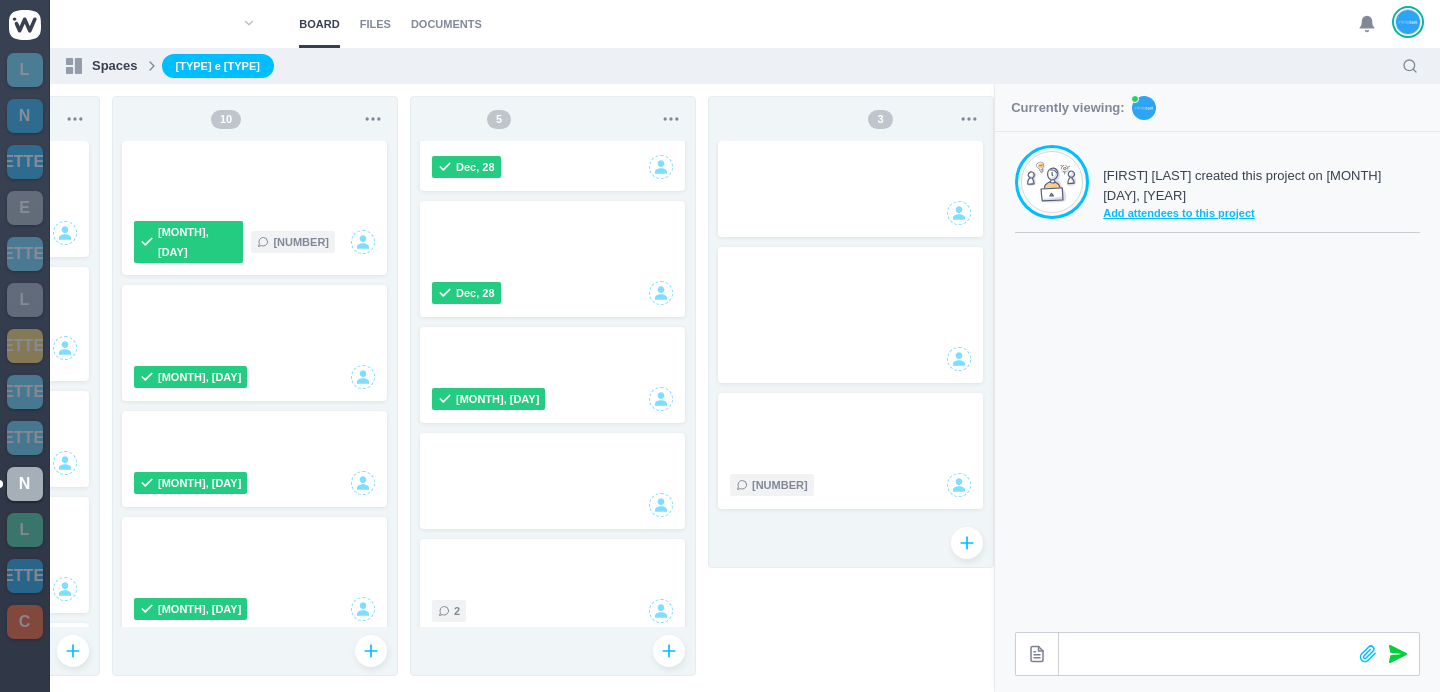 scroll, scrollTop: 0, scrollLeft: 184, axis: horizontal 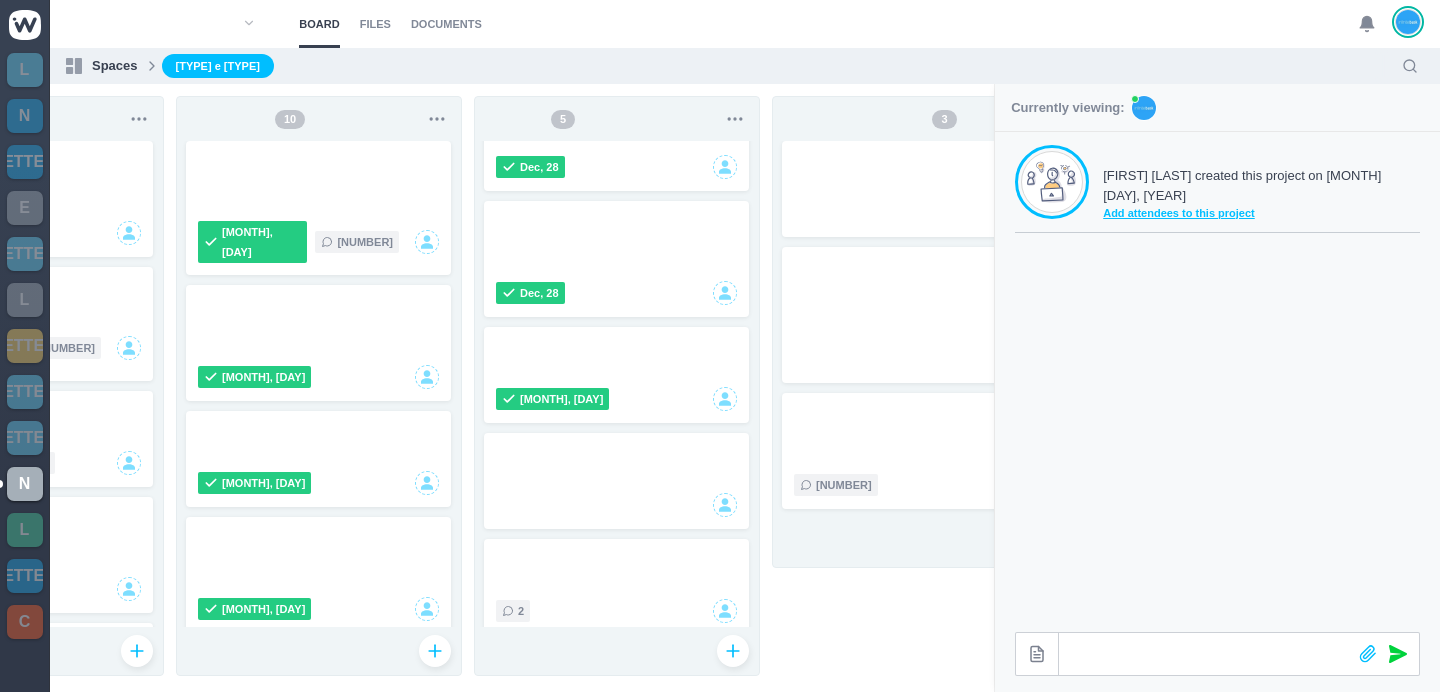 drag, startPoint x: 883, startPoint y: 358, endPoint x: 1225, endPoint y: 361, distance: 342.01315 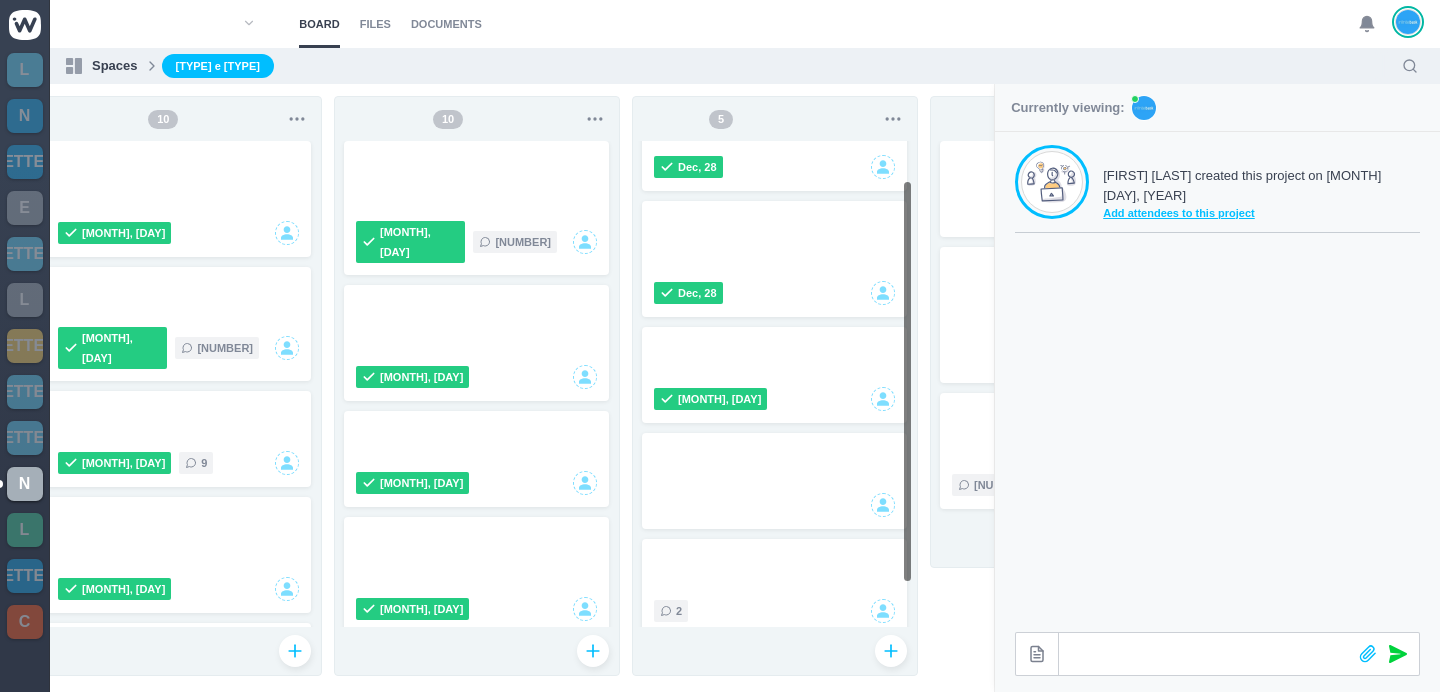 scroll, scrollTop: 0, scrollLeft: 0, axis: both 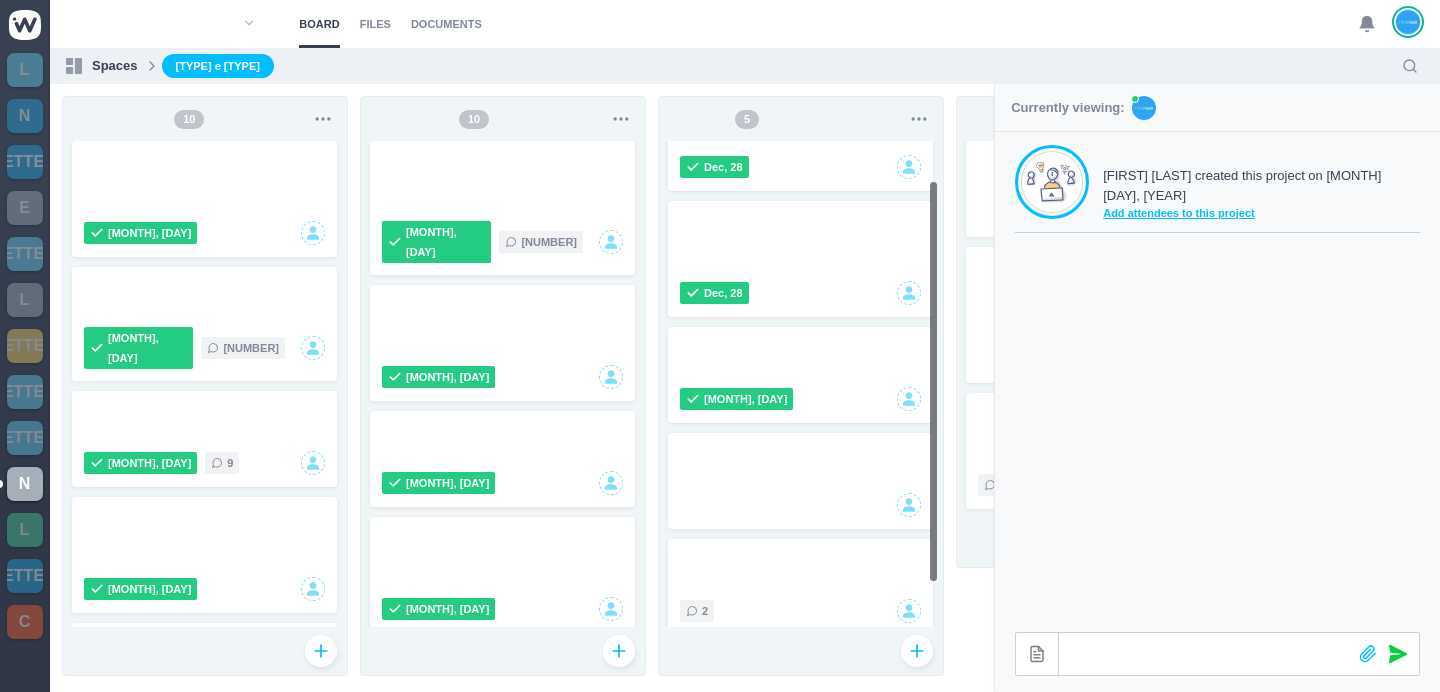 drag, startPoint x: 810, startPoint y: 591, endPoint x: 1046, endPoint y: 590, distance: 236.00212 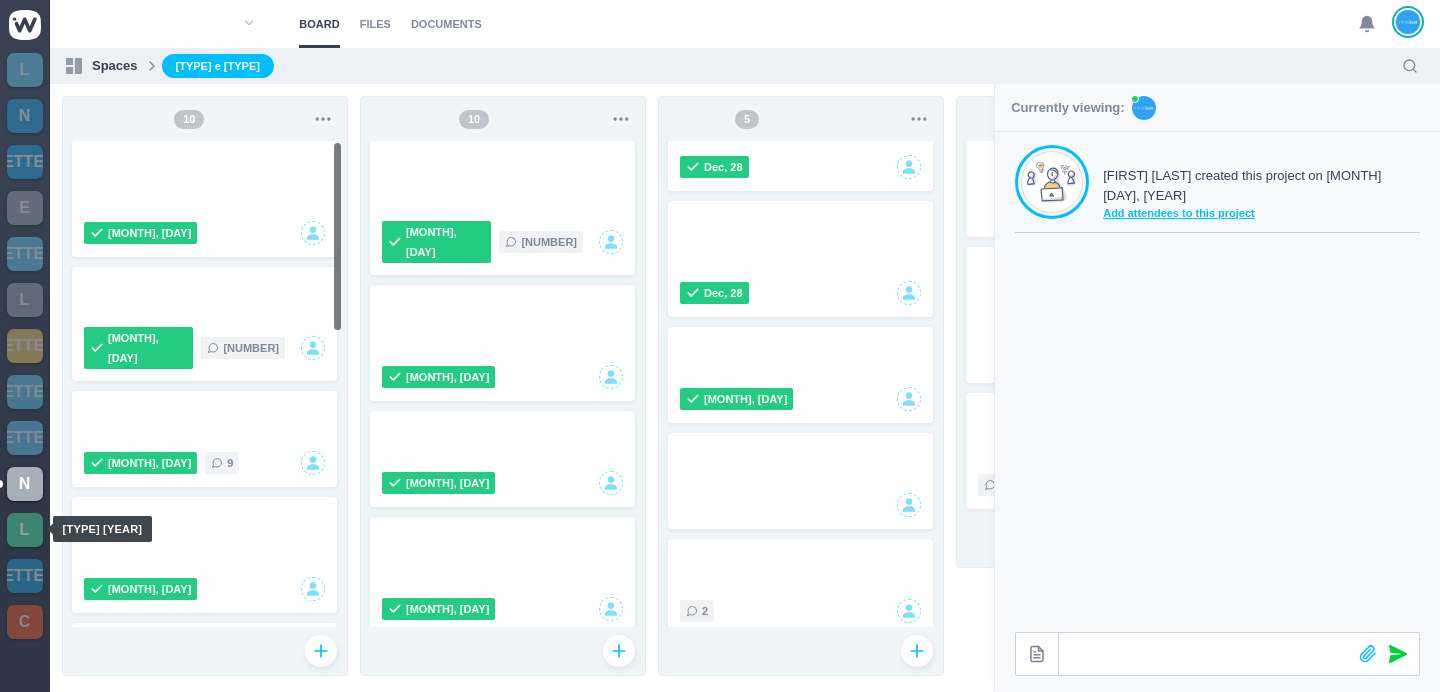 click on "L" at bounding box center [25, 530] 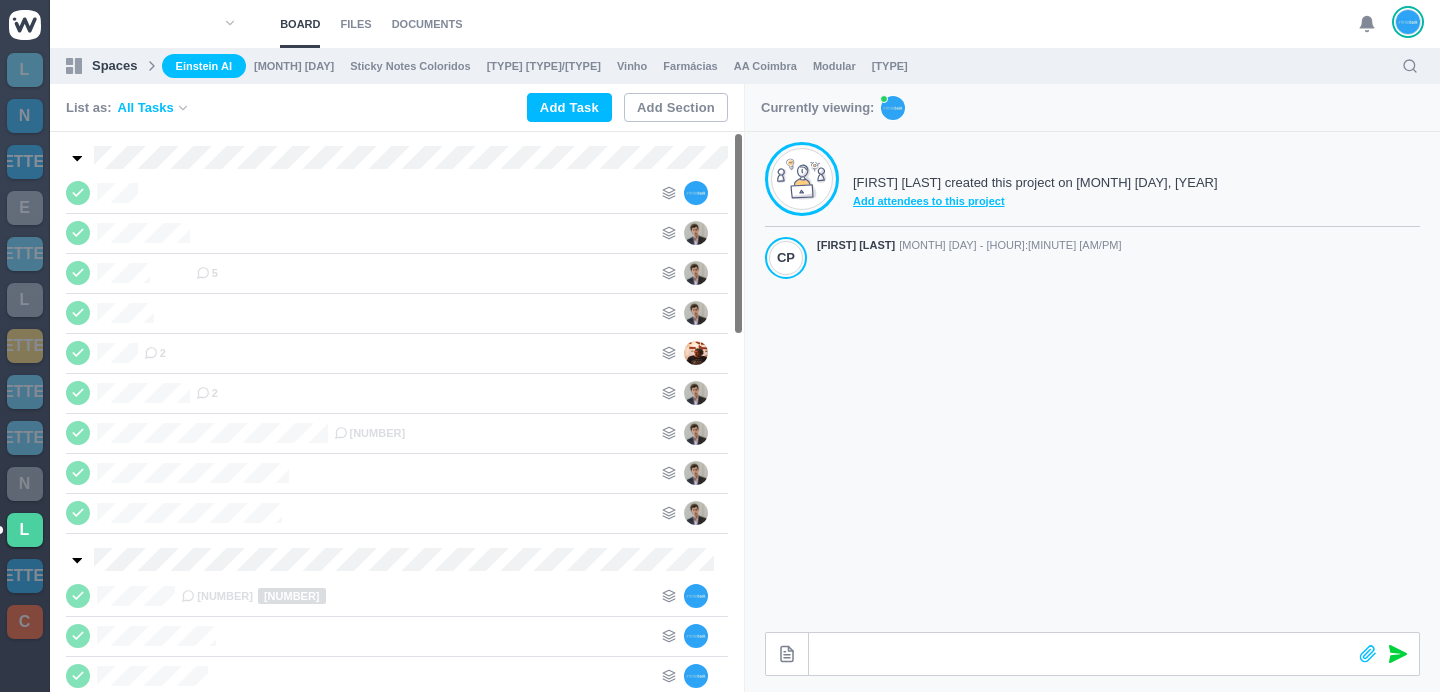 click on "[TYPE] [TYPE] [TYPE] [TYPE] [TYPE] [TYPE] [TYPE] [TYPE]" at bounding box center [24, 346] 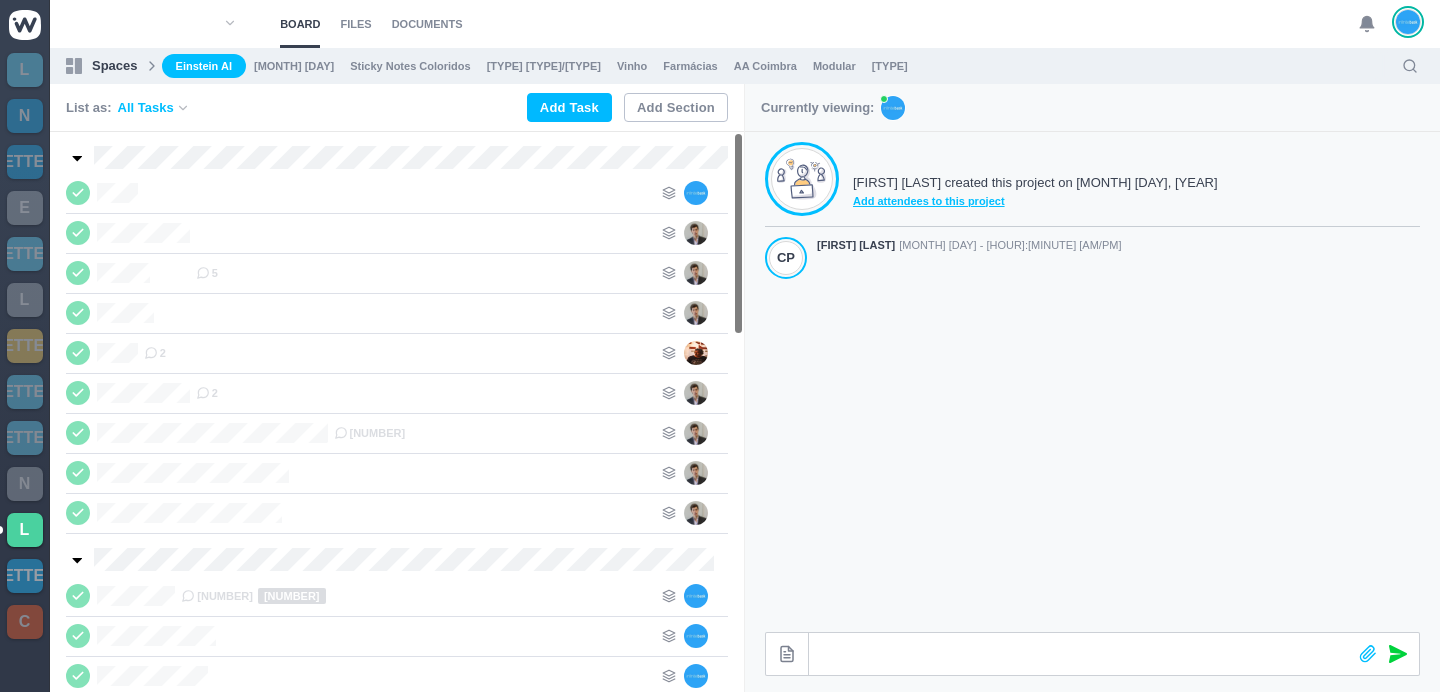 click on "[LETTER]" at bounding box center [25, 576] 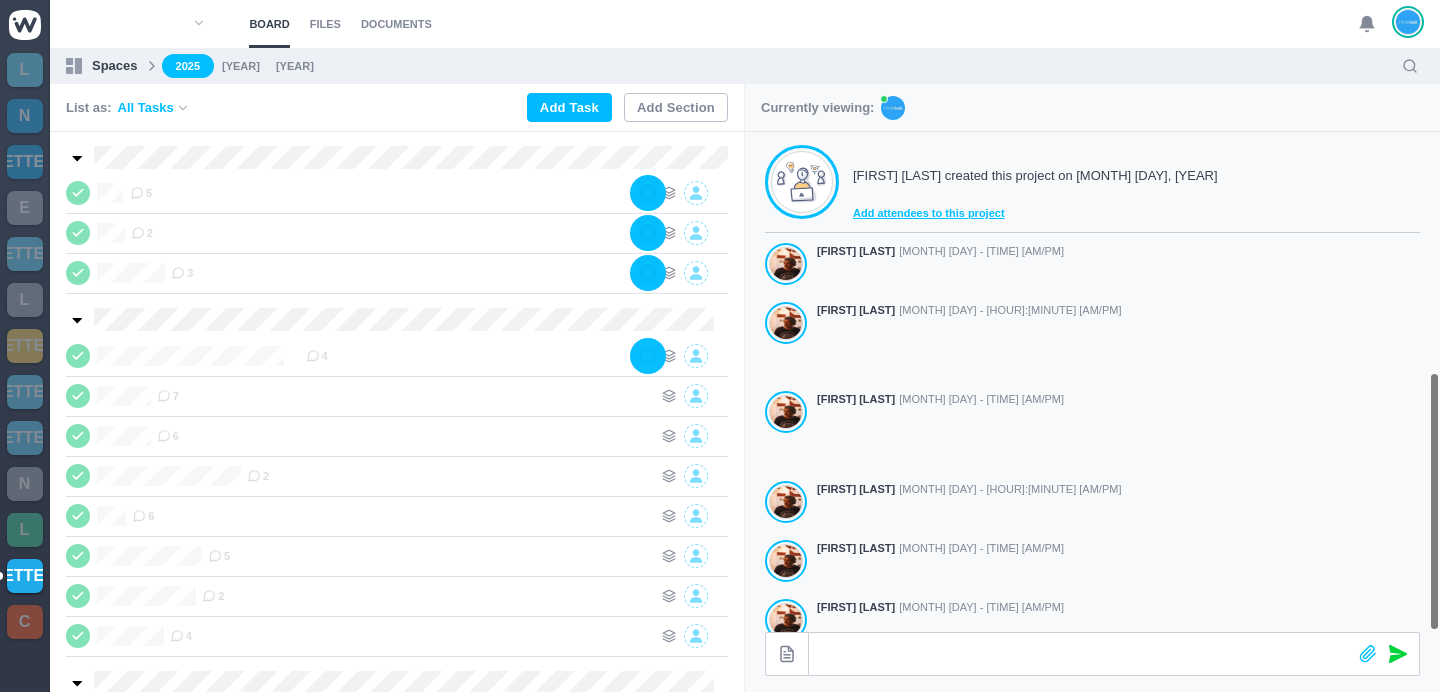 scroll, scrollTop: 557, scrollLeft: 0, axis: vertical 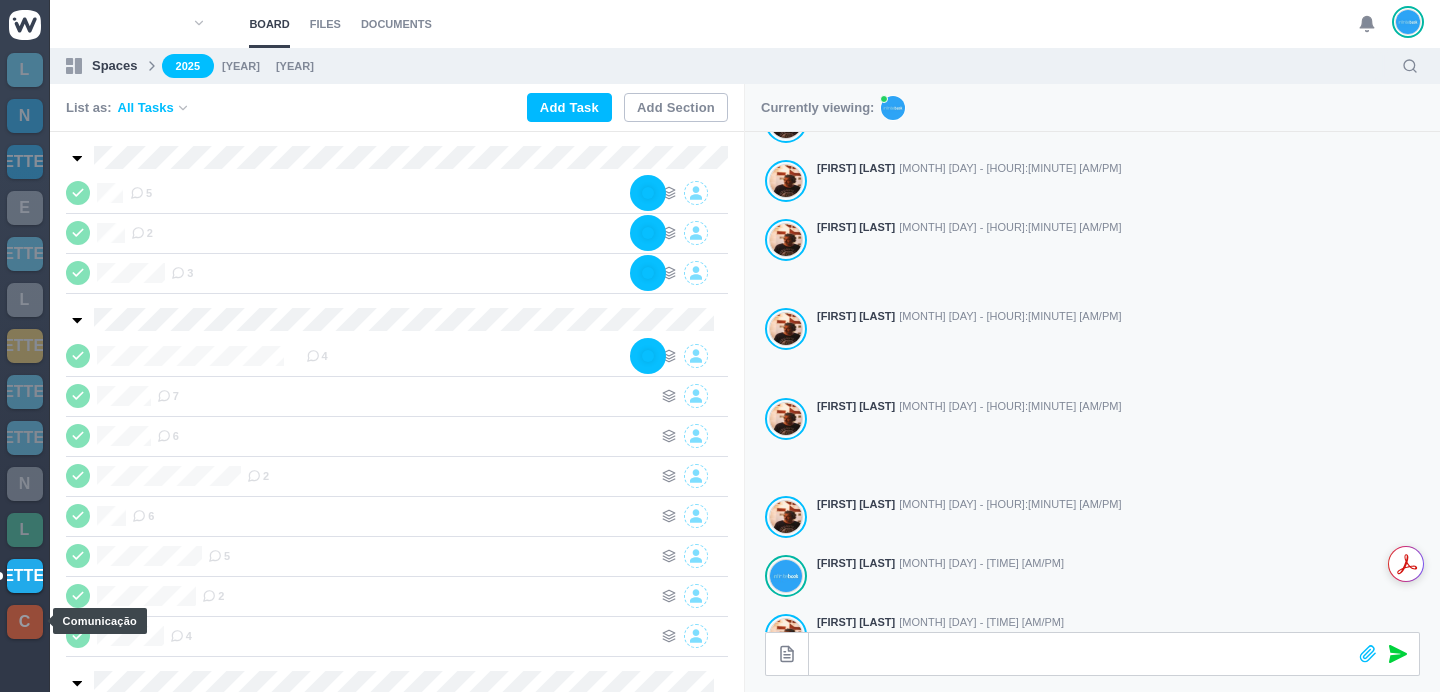 click on "C" at bounding box center (25, 622) 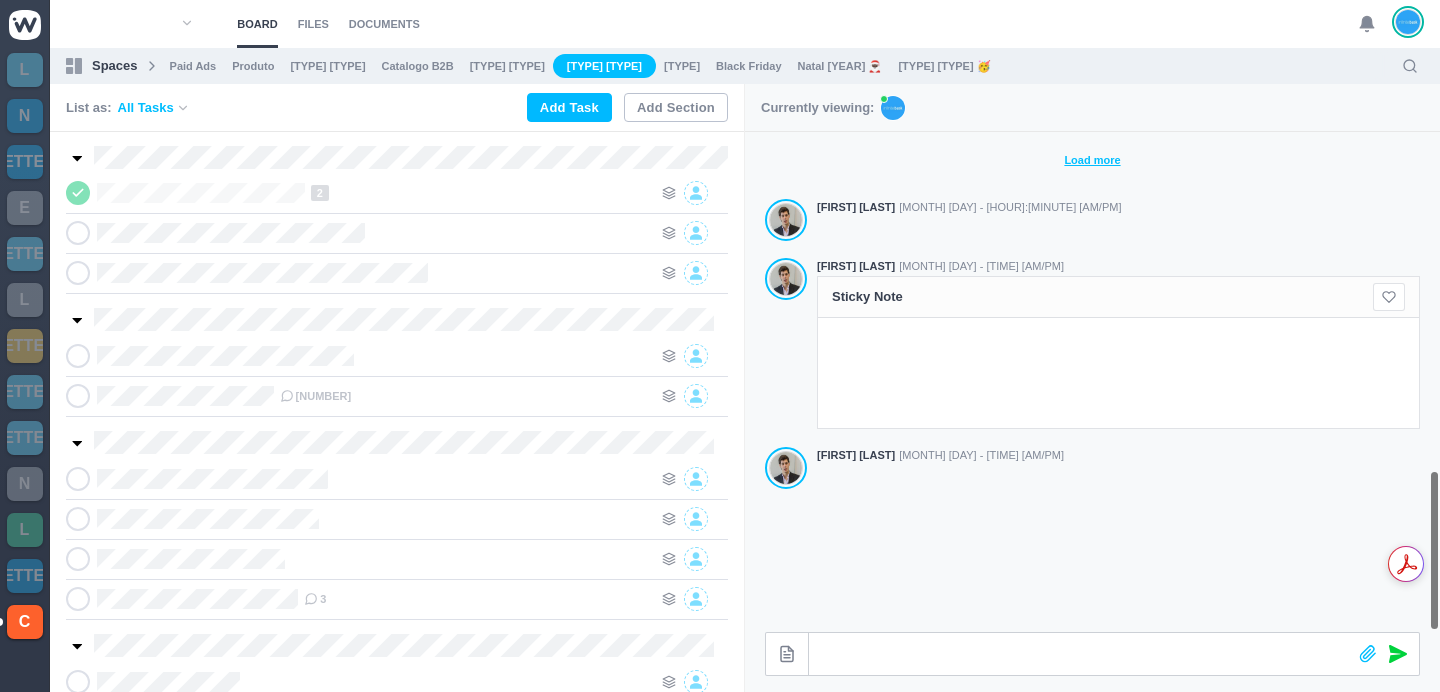 scroll, scrollTop: 1200, scrollLeft: 0, axis: vertical 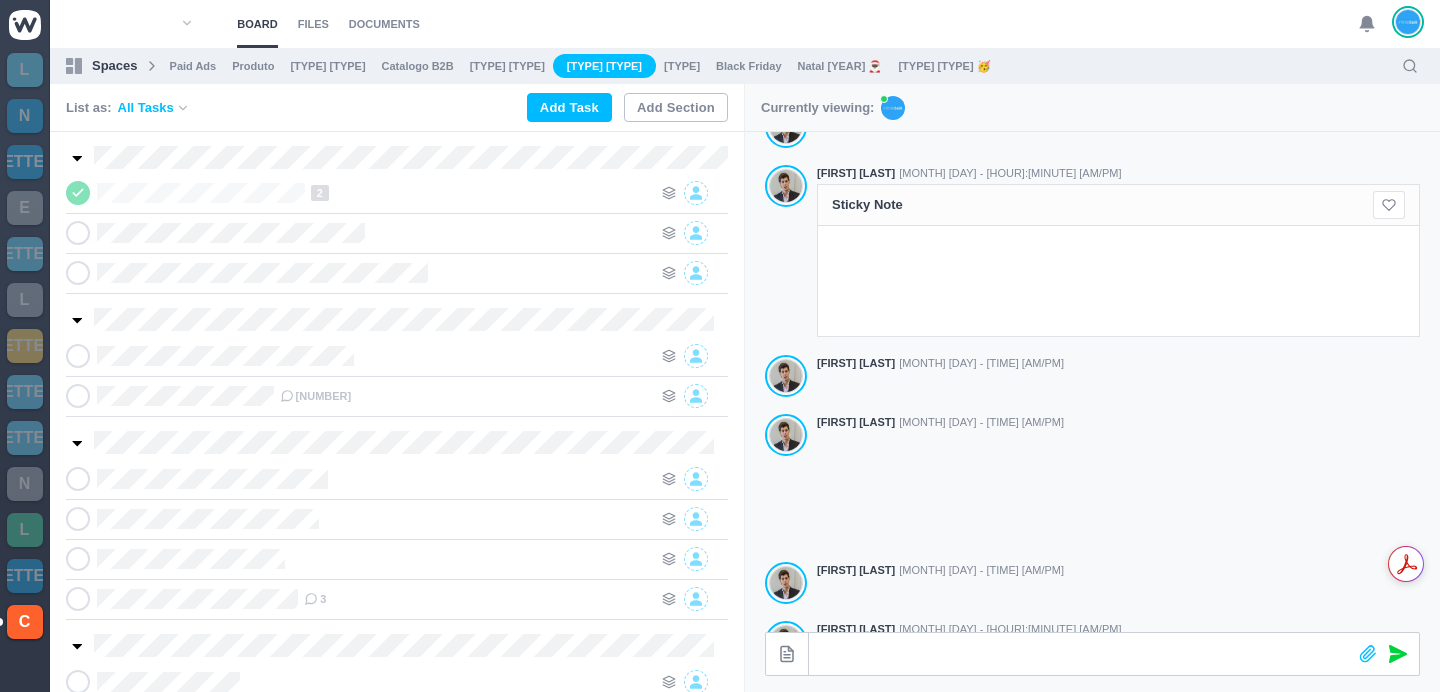 click at bounding box center [25, 25] 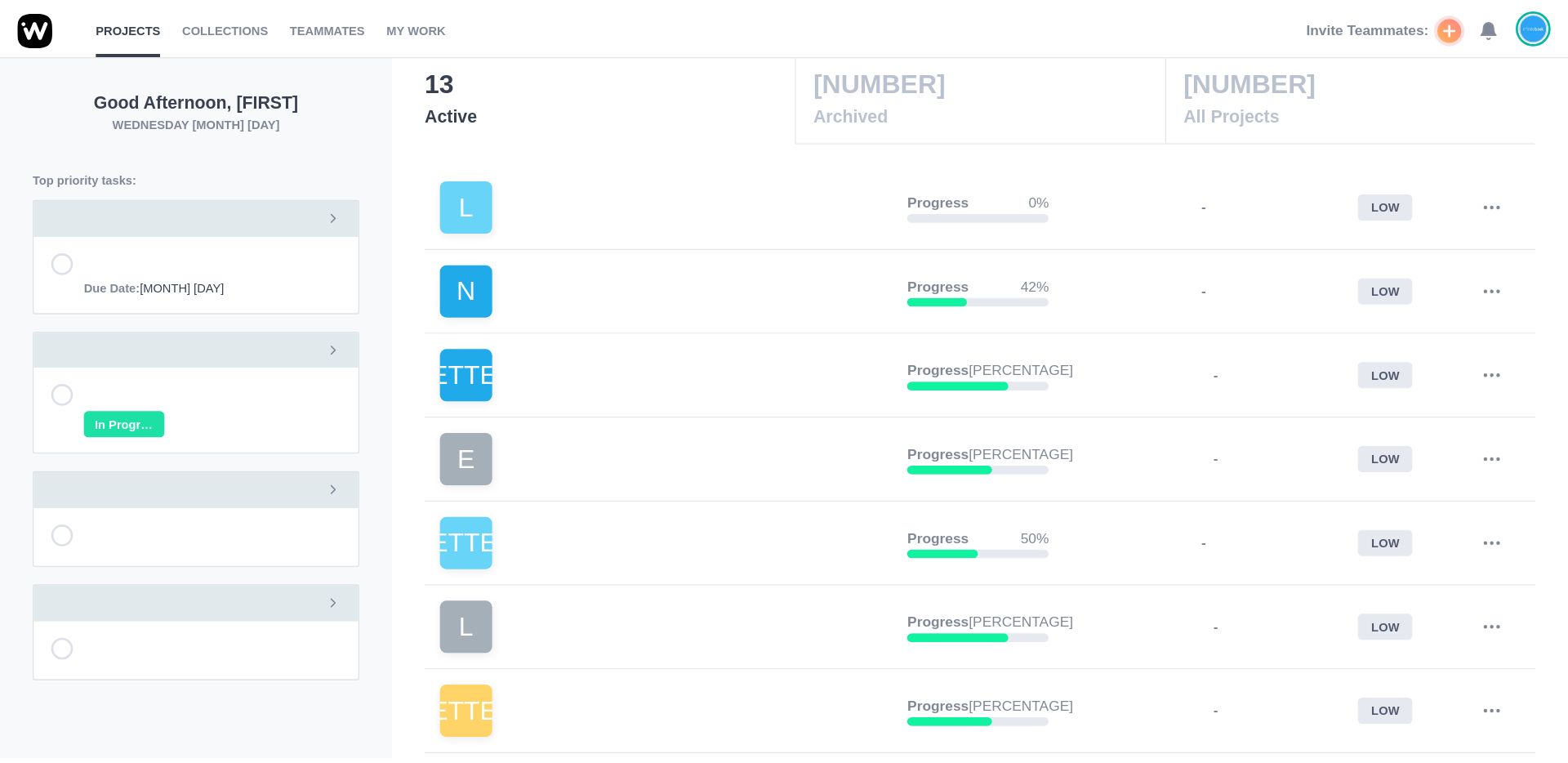 scroll, scrollTop: 0, scrollLeft: 0, axis: both 